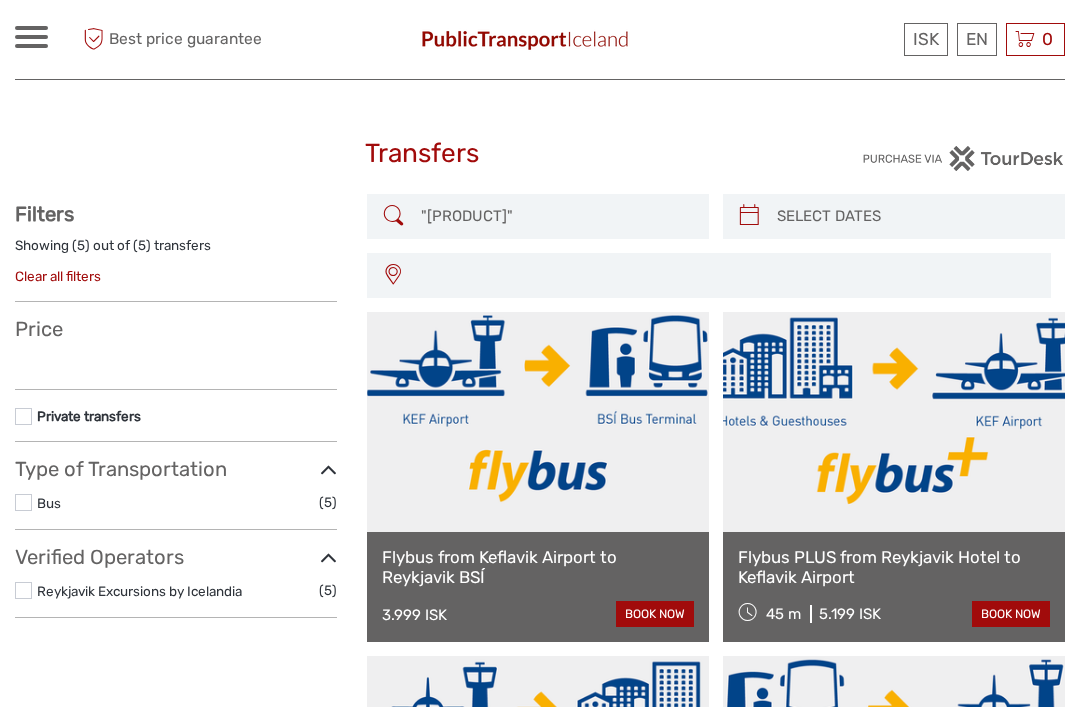 select 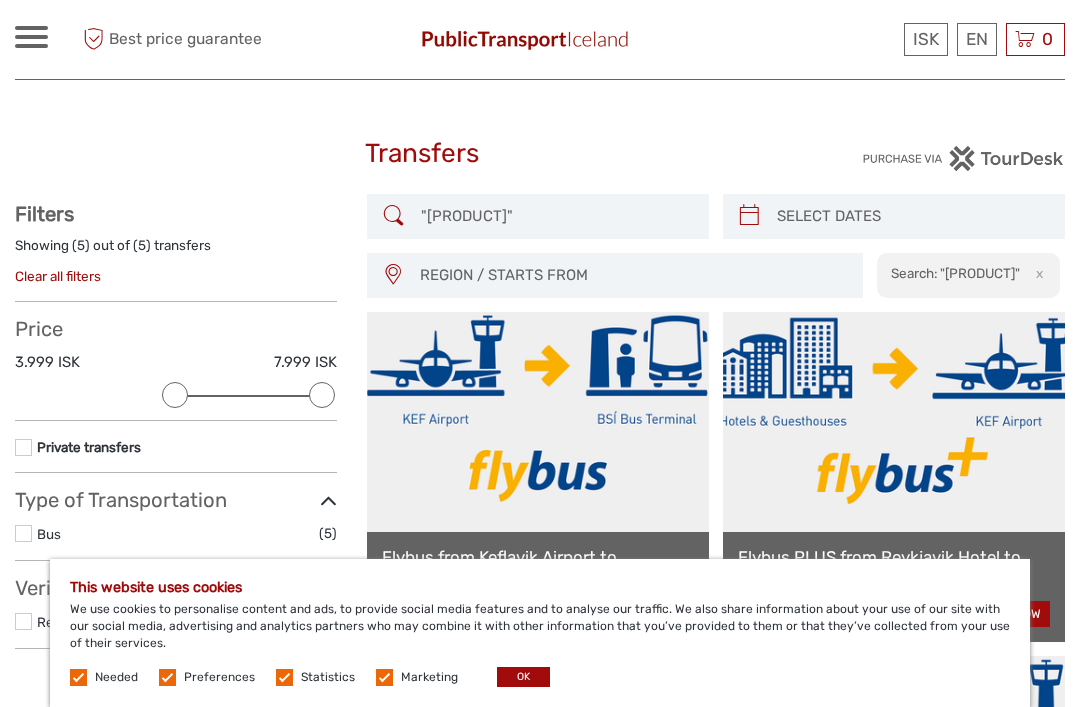 scroll, scrollTop: 0, scrollLeft: 0, axis: both 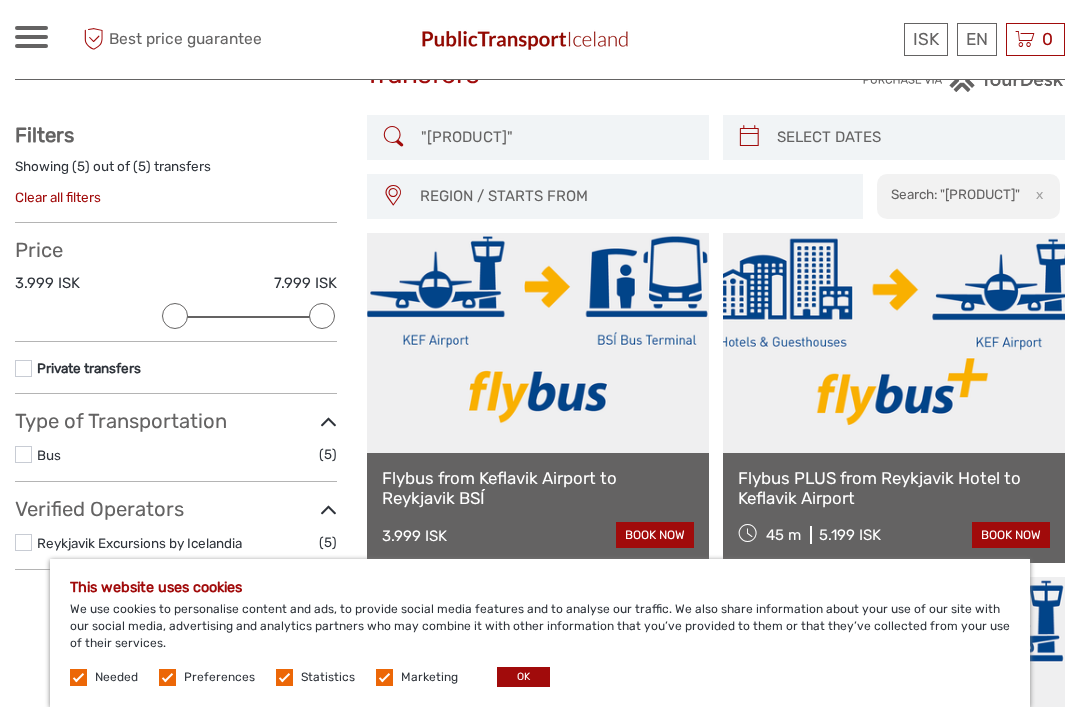 click on "book now" at bounding box center [655, 535] 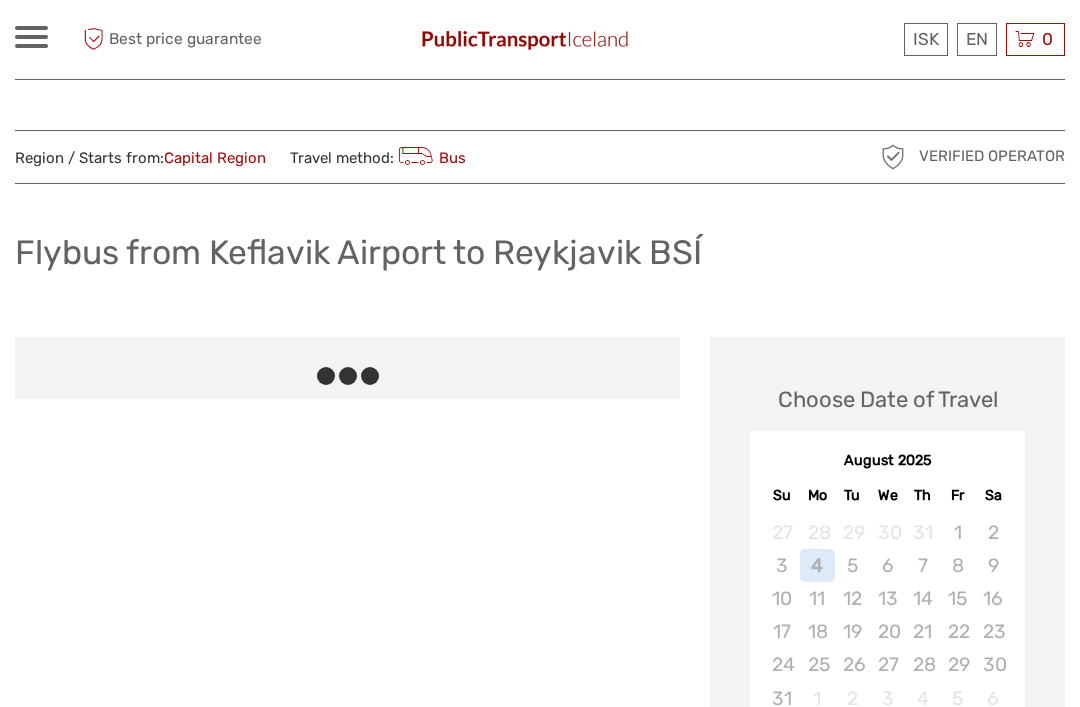 scroll, scrollTop: 0, scrollLeft: 0, axis: both 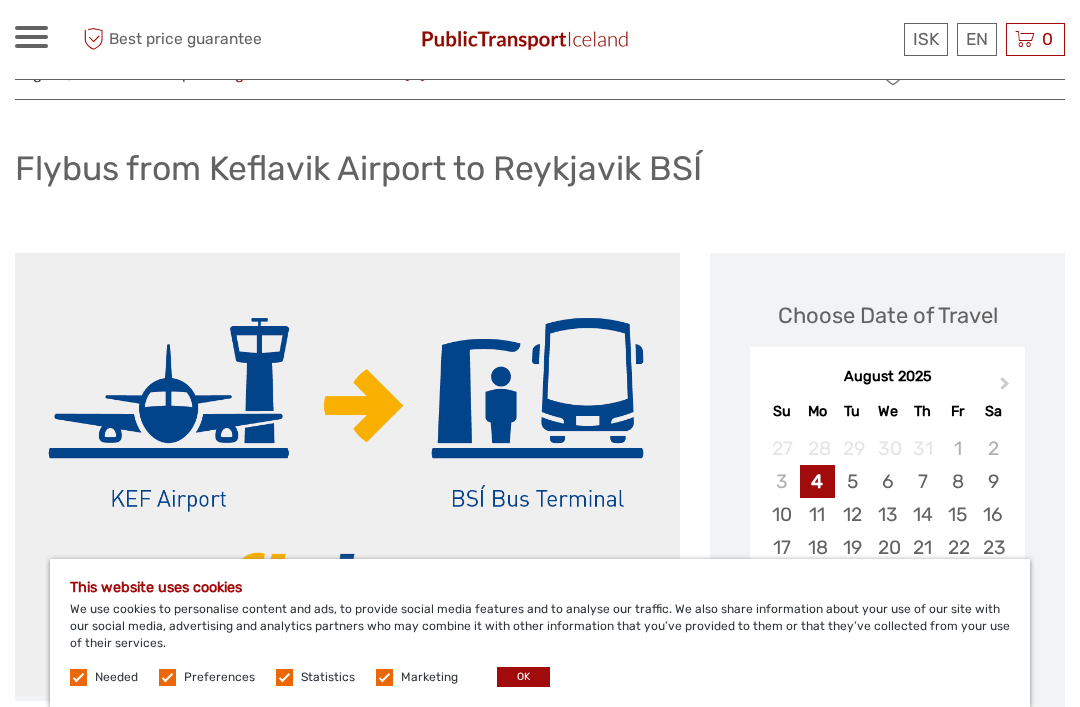 click on "9" at bounding box center [992, 481] 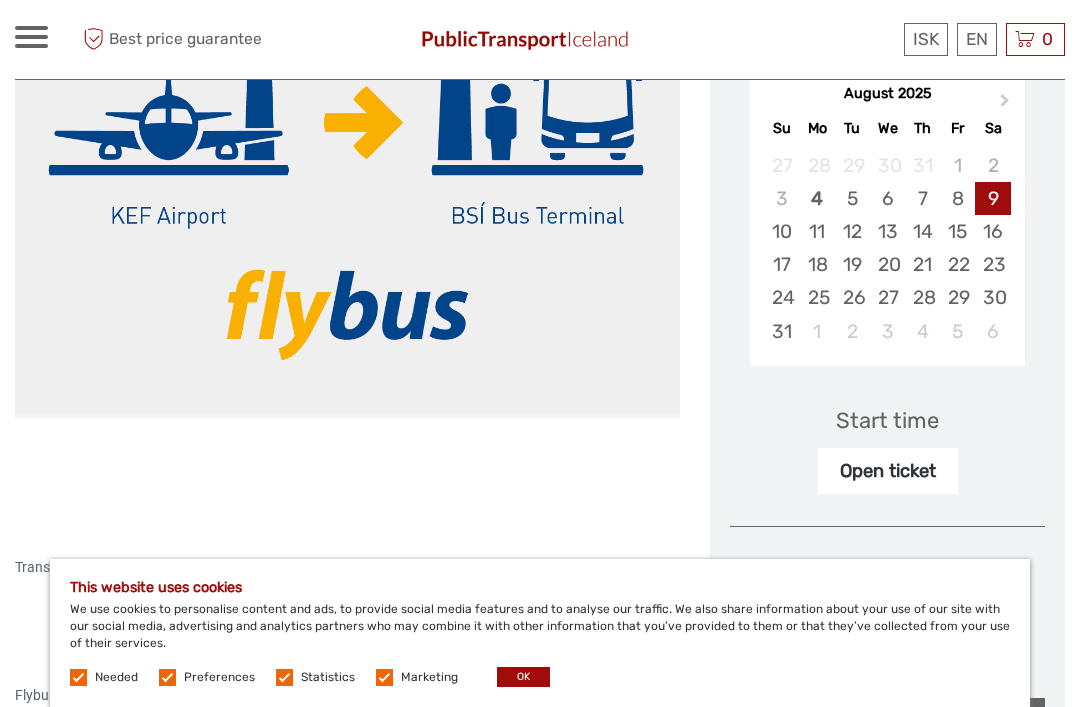 scroll, scrollTop: 388, scrollLeft: 0, axis: vertical 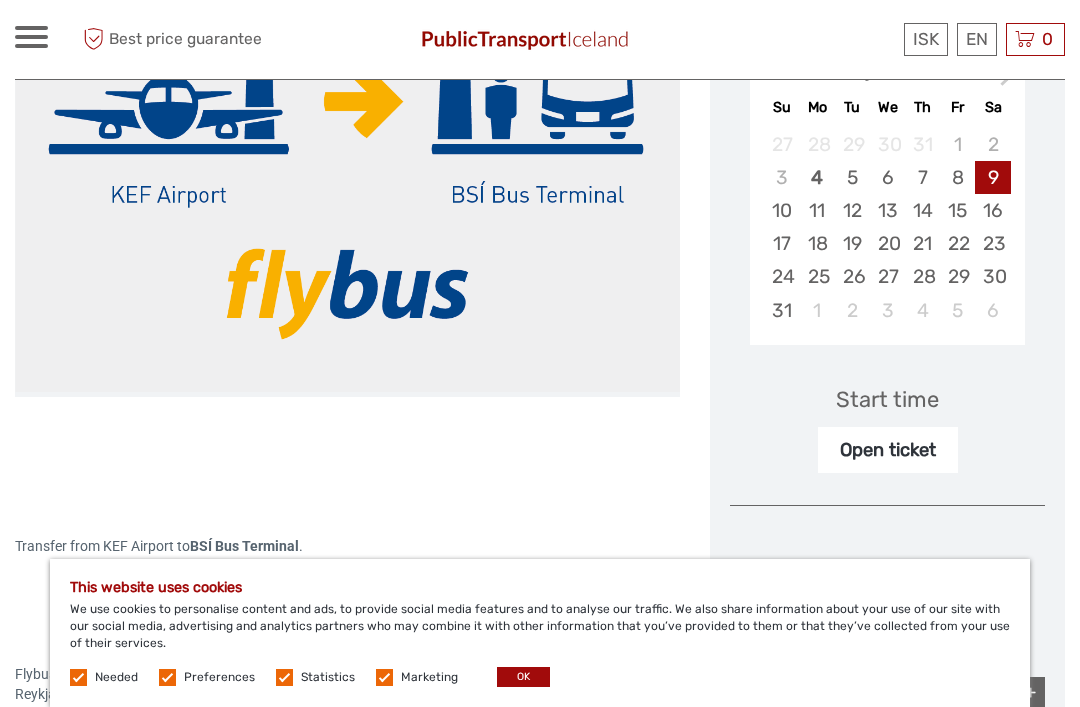 click on "OK" at bounding box center (523, 677) 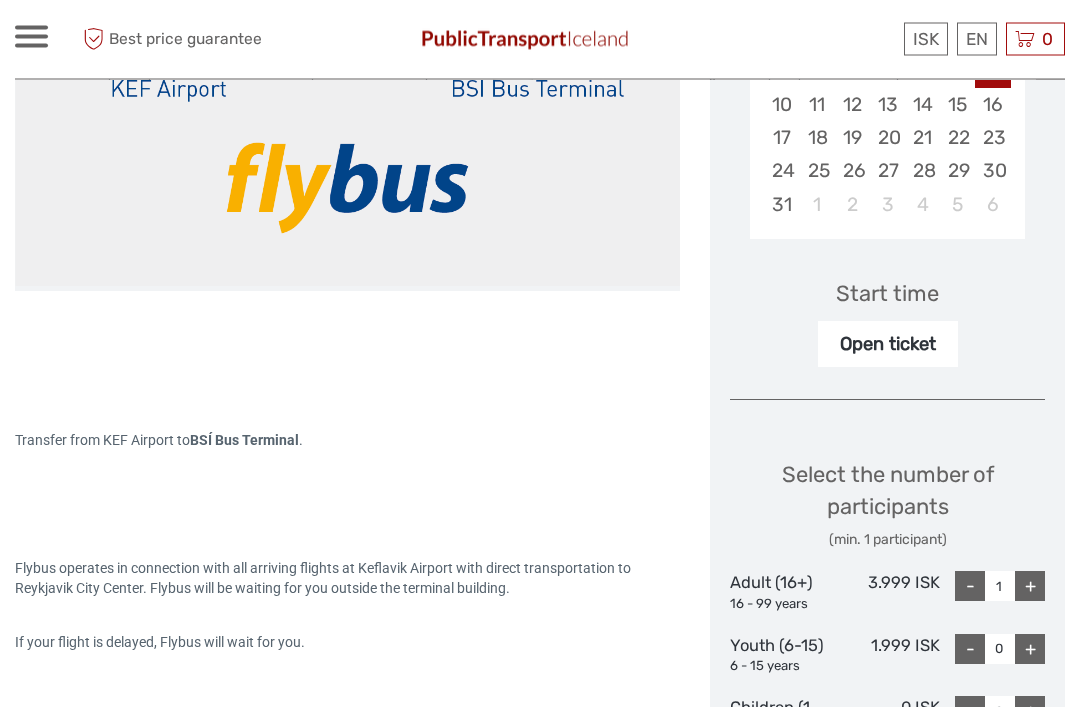 scroll, scrollTop: 506, scrollLeft: 0, axis: vertical 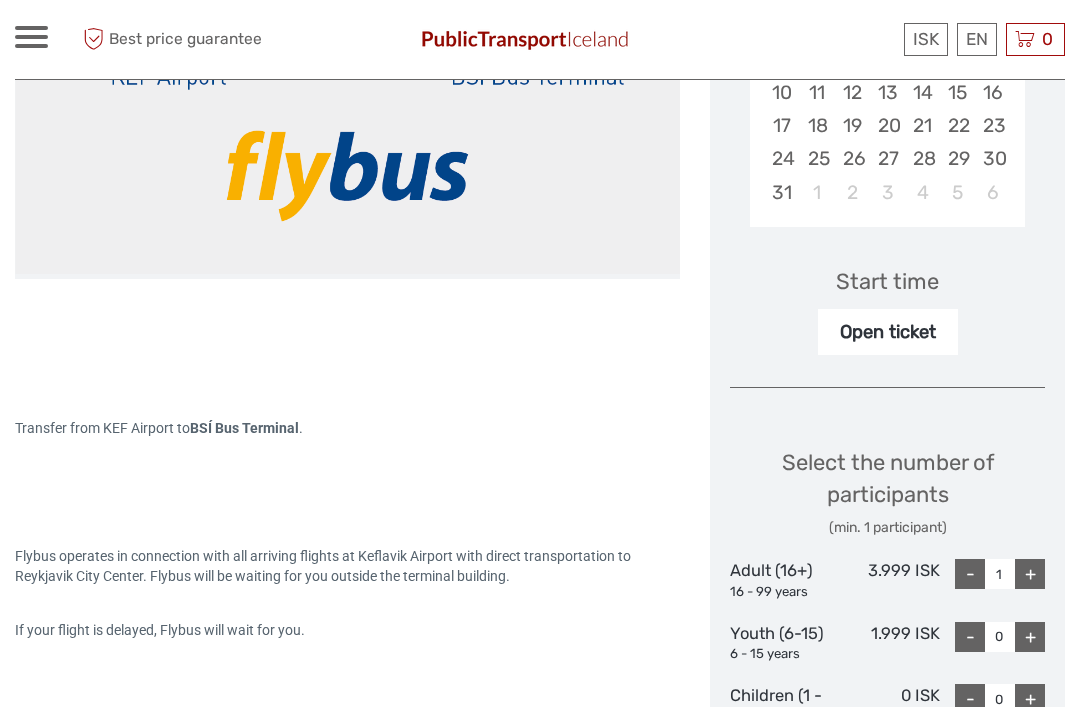 click on "+" at bounding box center (1030, 574) 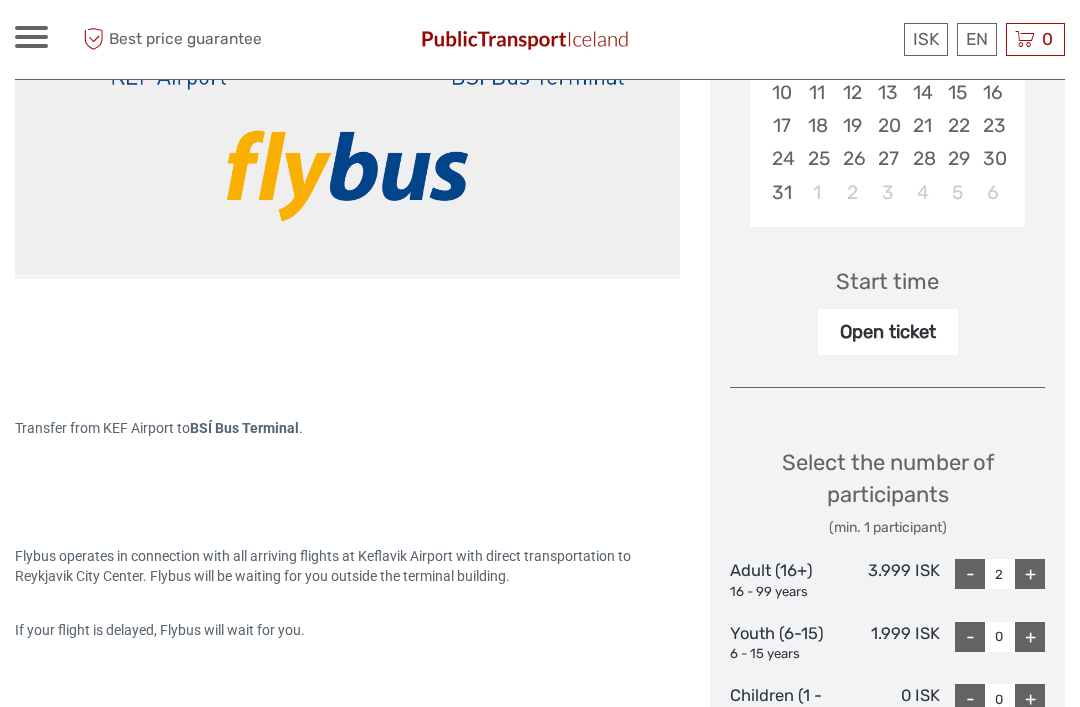 click on "+" at bounding box center [1030, 574] 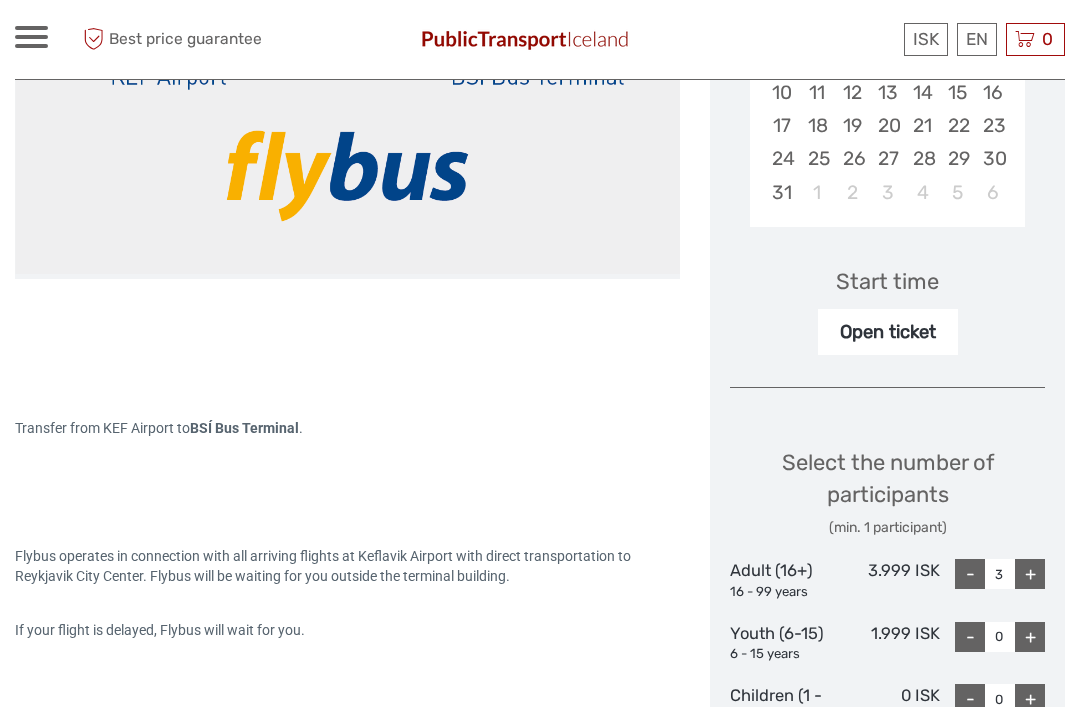 click on "Open ticket" at bounding box center [888, 332] 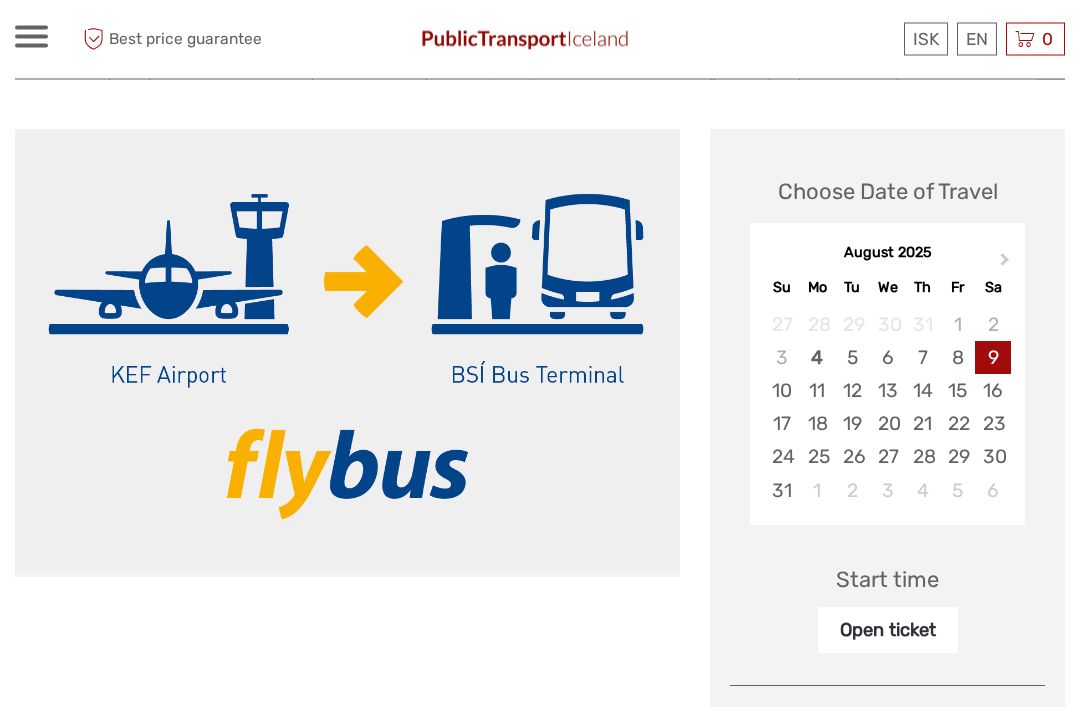 scroll, scrollTop: 280, scrollLeft: 0, axis: vertical 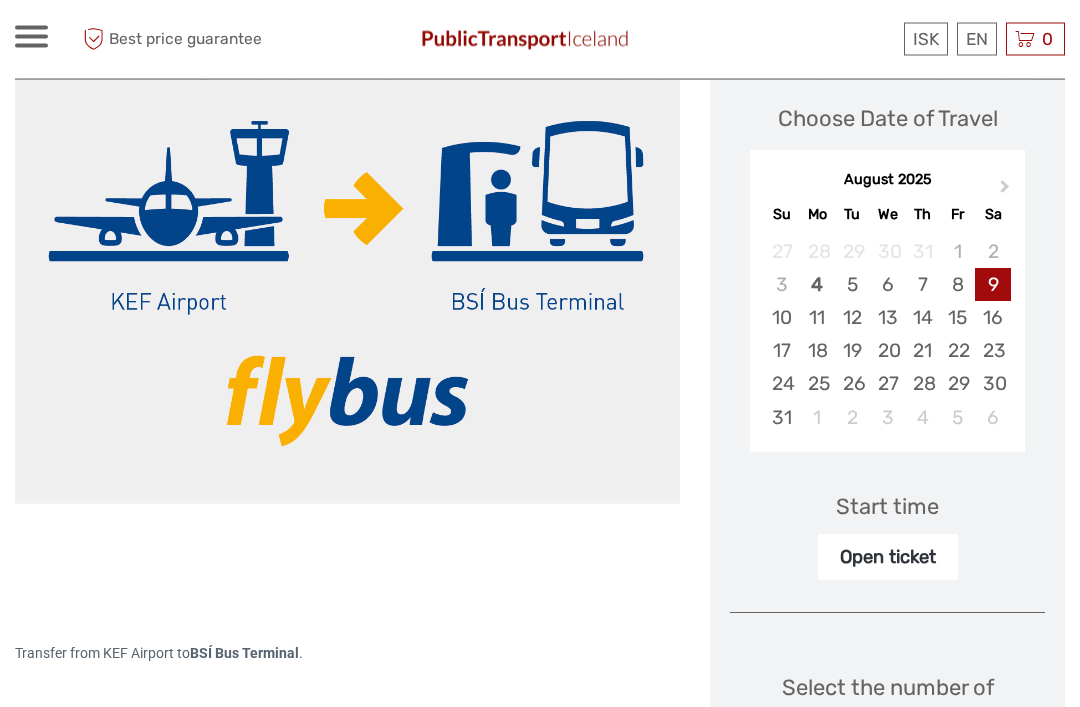 click on "Open ticket" at bounding box center [888, 558] 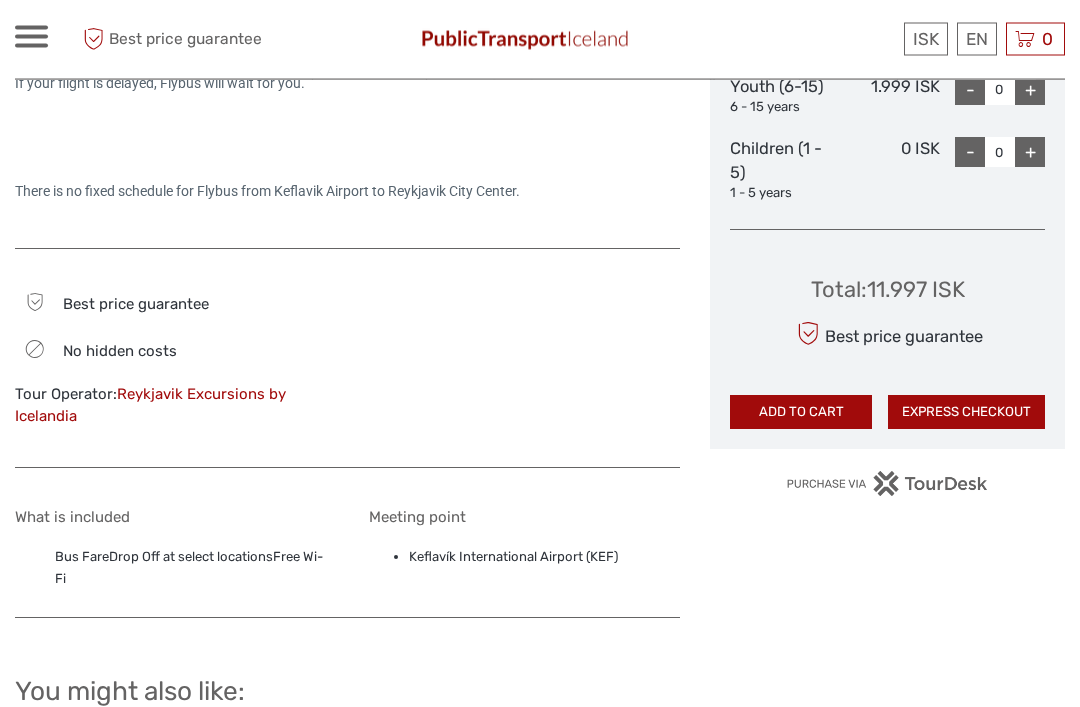 scroll, scrollTop: 1087, scrollLeft: 0, axis: vertical 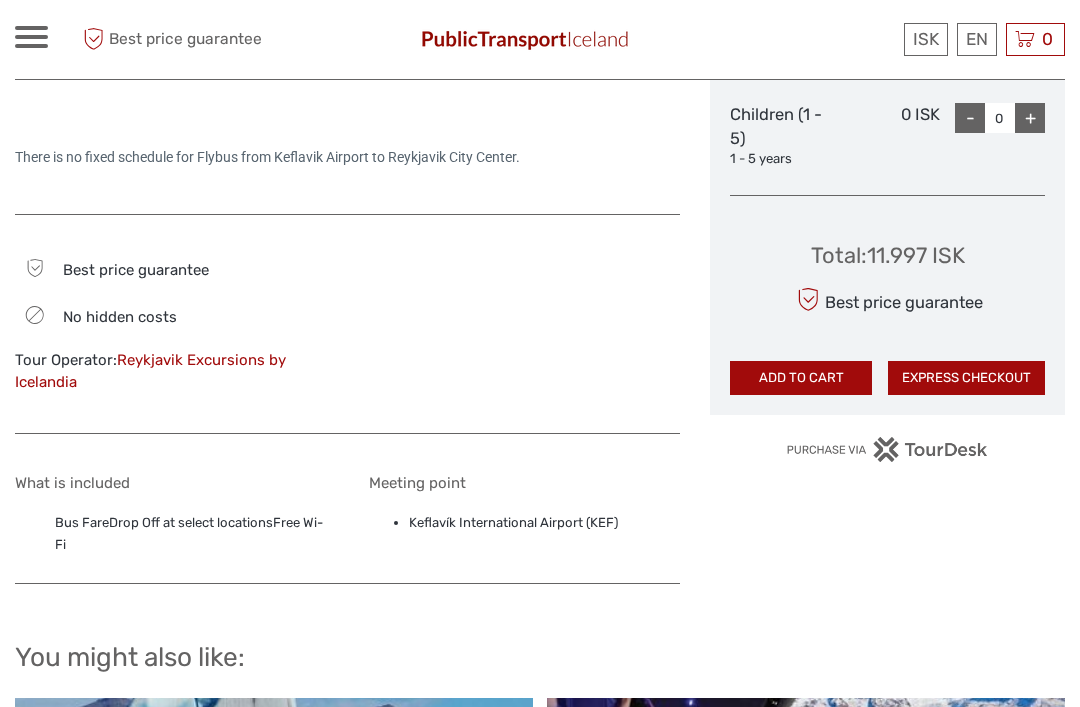 click on "ADD TO CART" at bounding box center [801, 378] 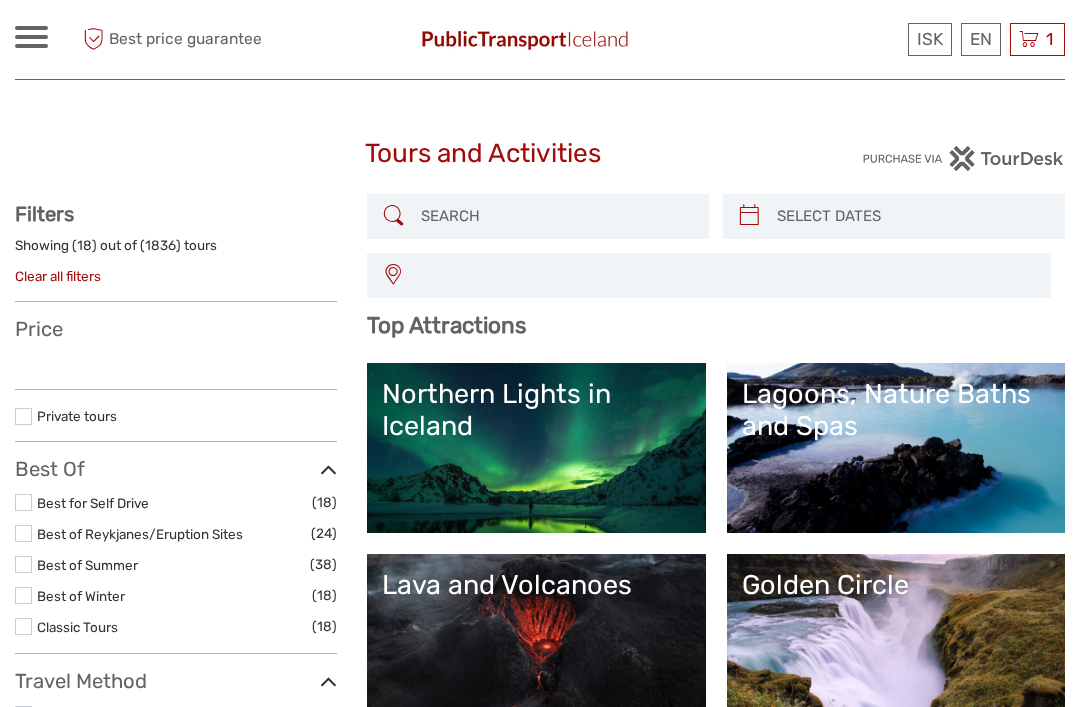 select 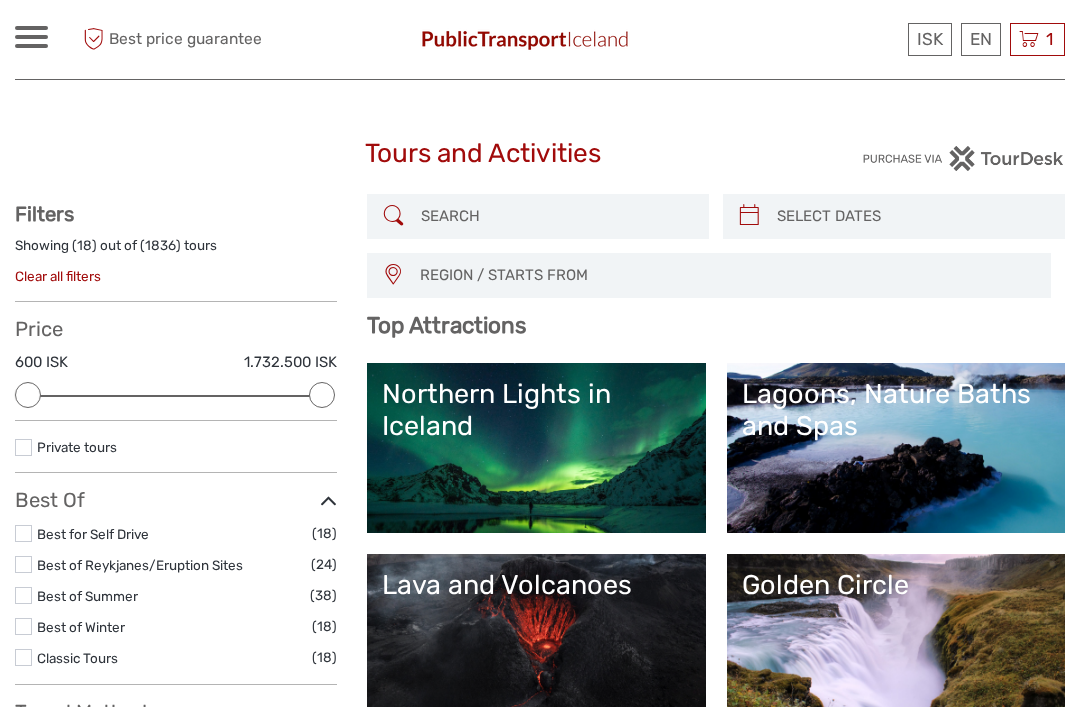 scroll, scrollTop: 0, scrollLeft: 0, axis: both 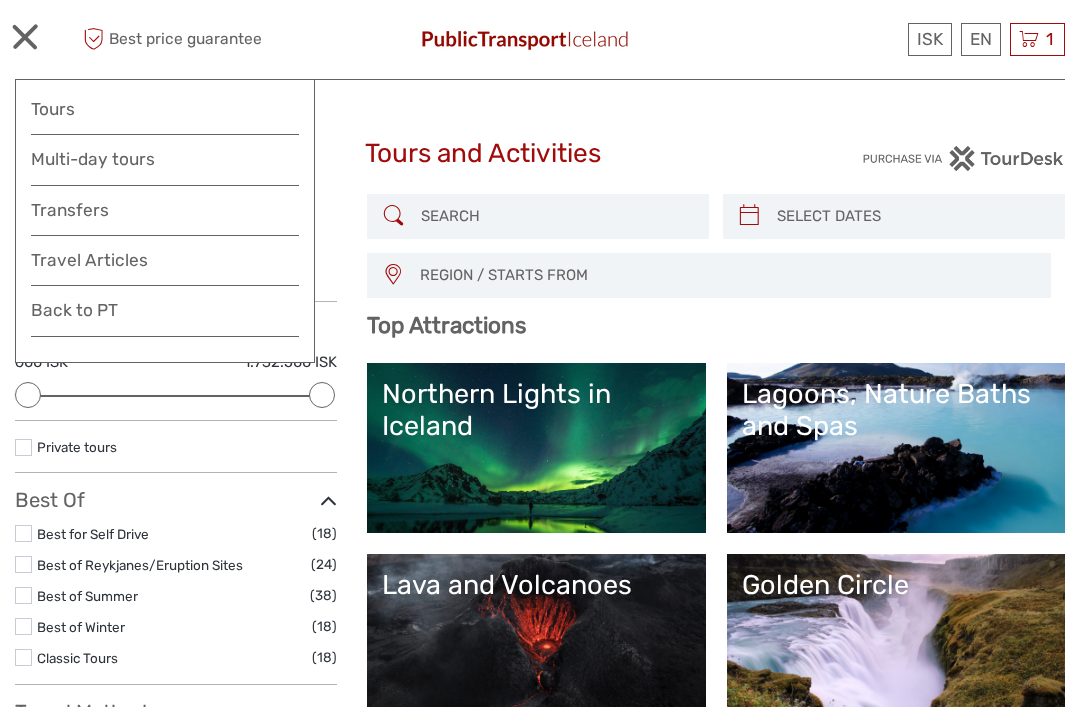 click on "Transfers" at bounding box center [165, 210] 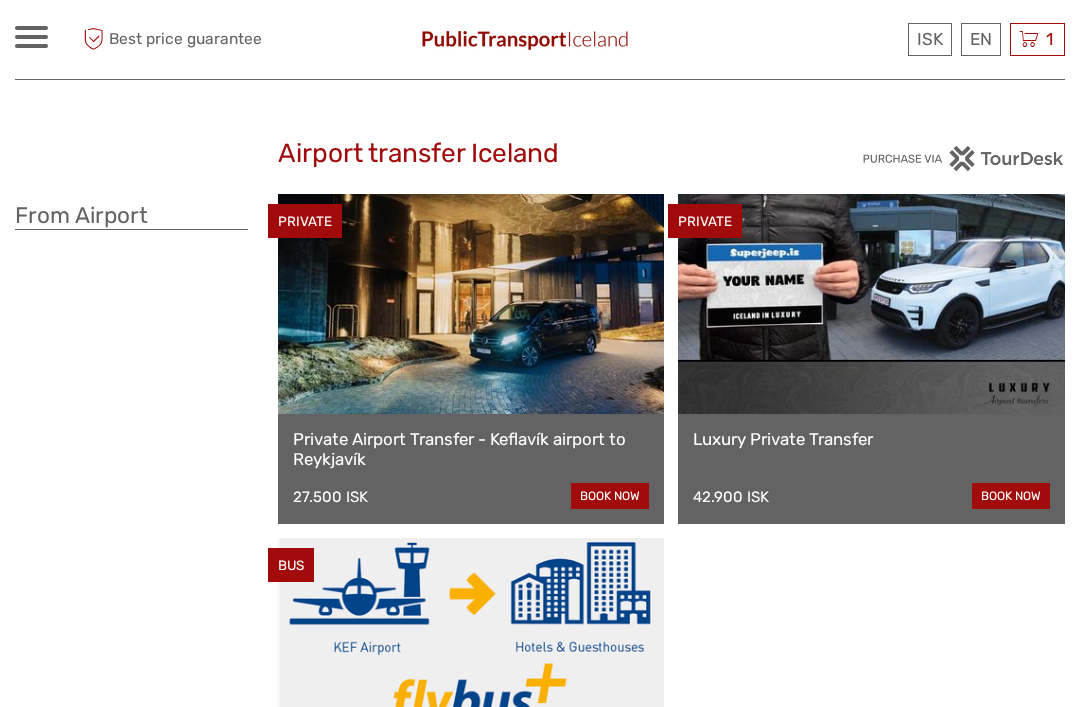 scroll, scrollTop: 0, scrollLeft: 0, axis: both 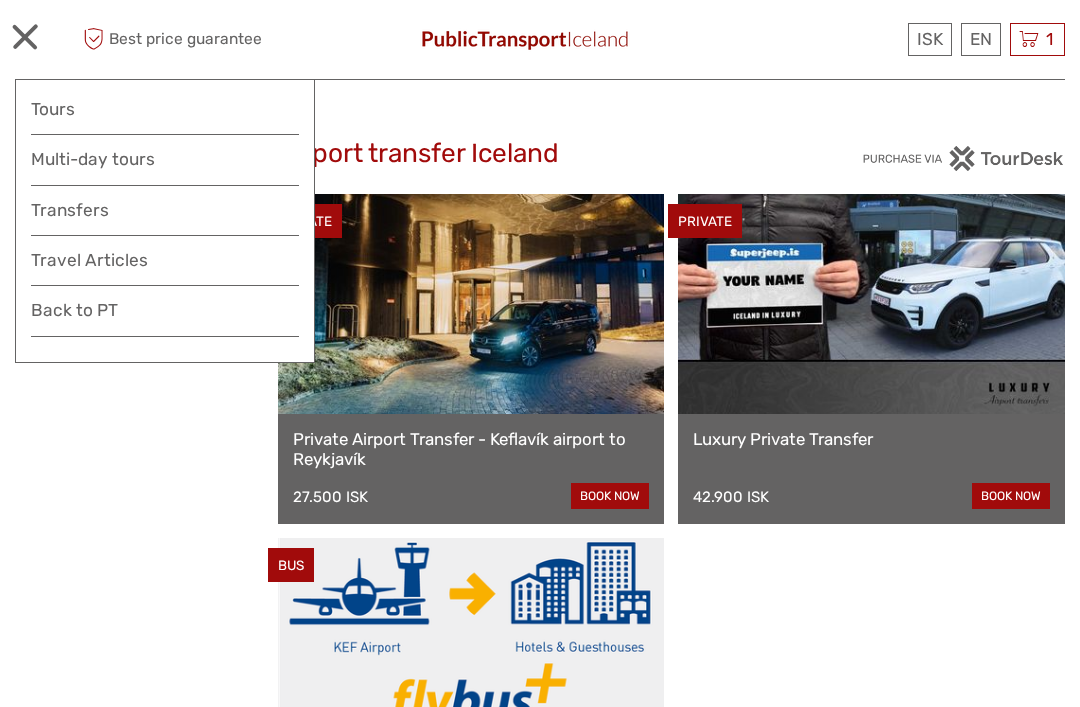 click on "Tours" at bounding box center [165, 109] 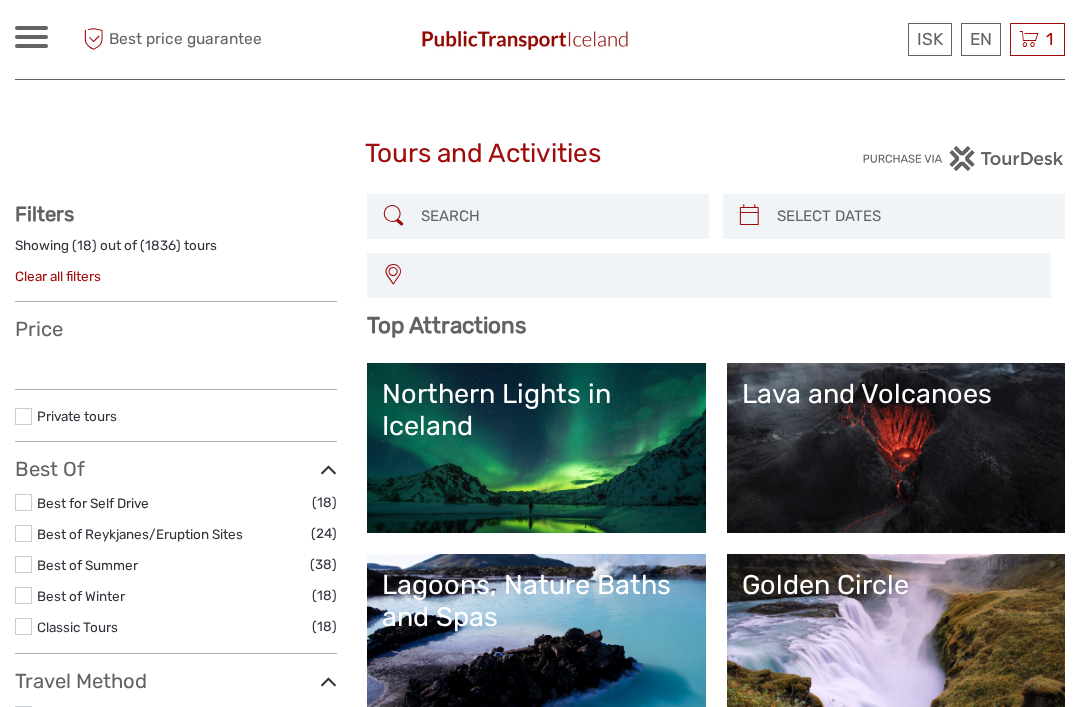 select 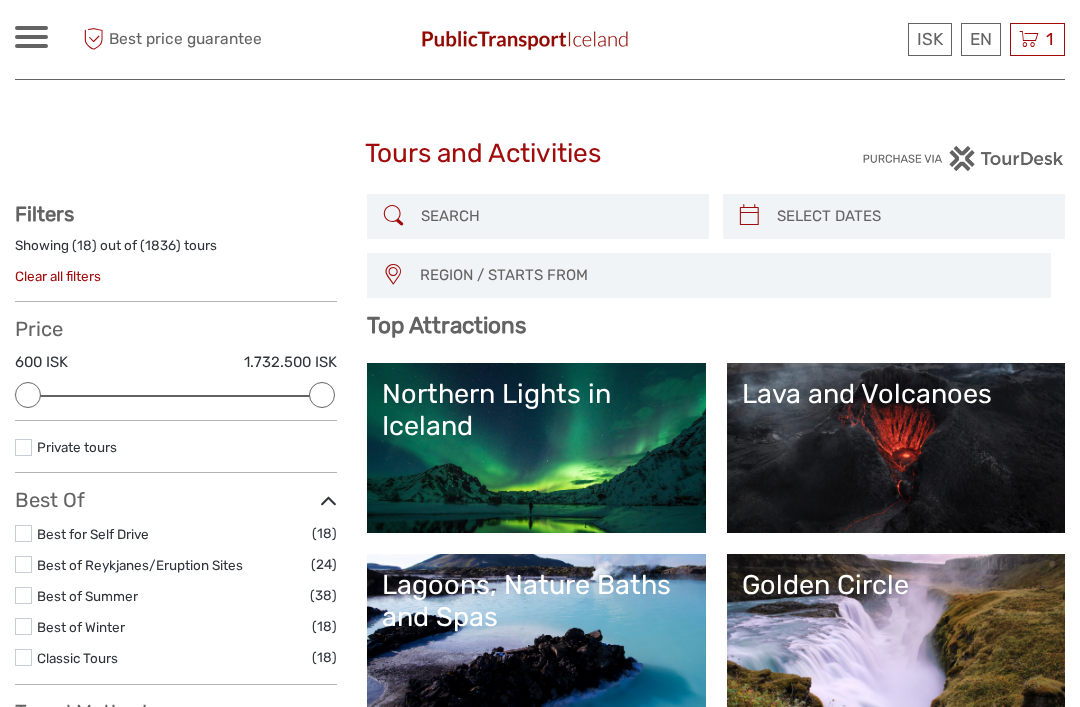 scroll, scrollTop: 0, scrollLeft: 0, axis: both 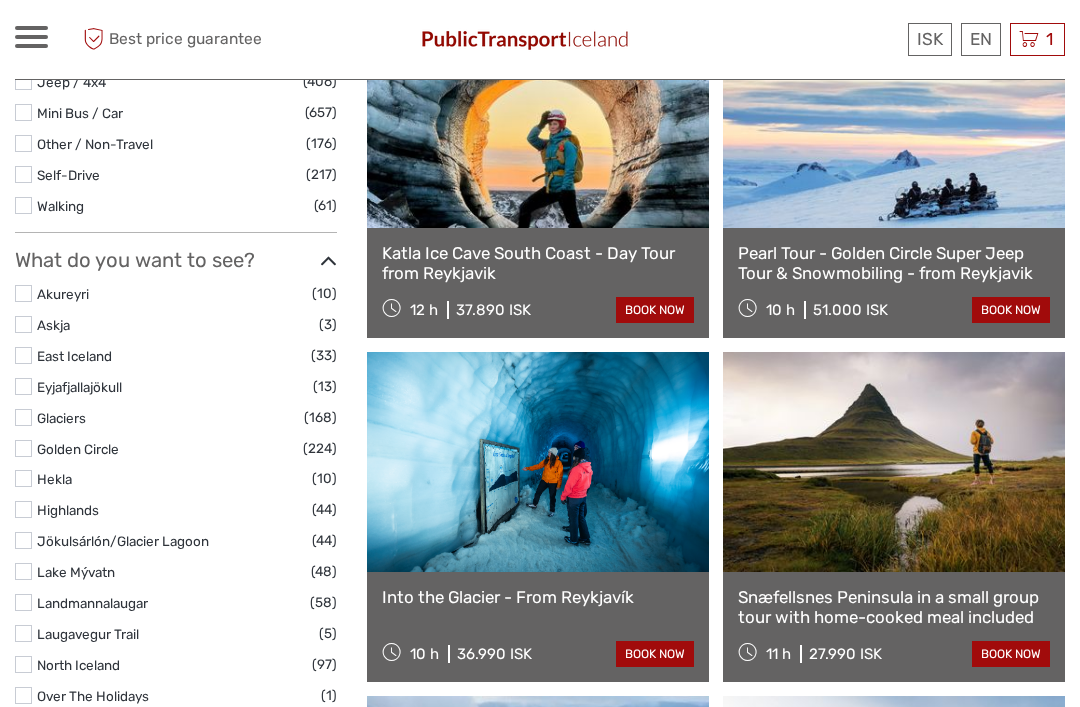 click at bounding box center (23, 602) 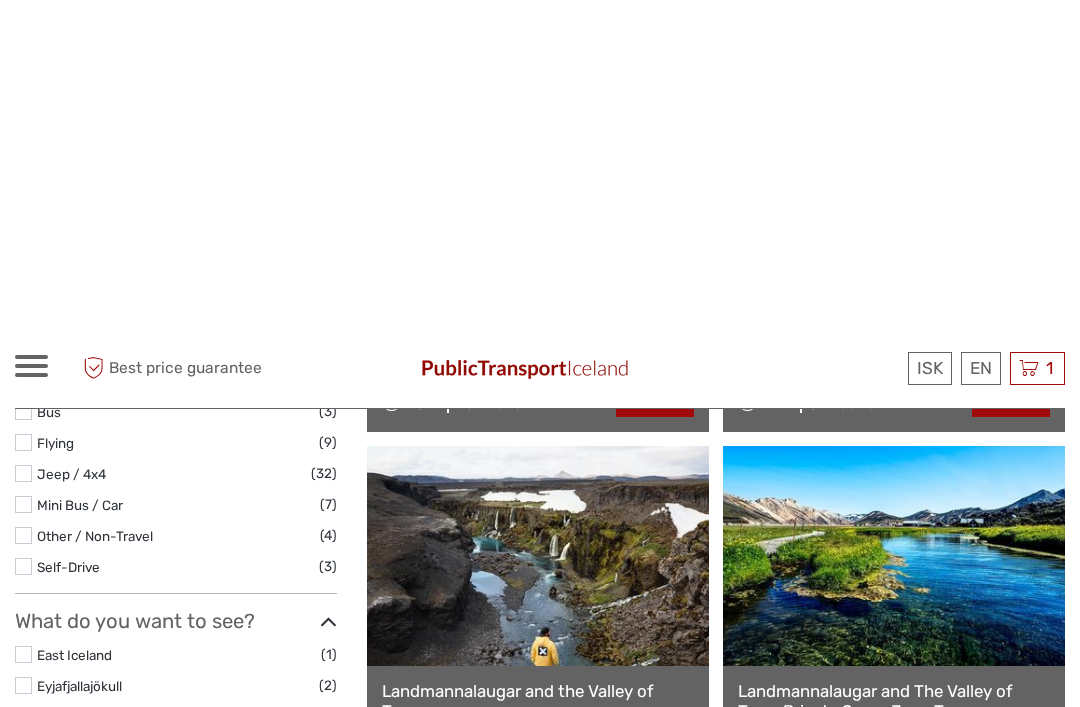 scroll, scrollTop: 0, scrollLeft: 0, axis: both 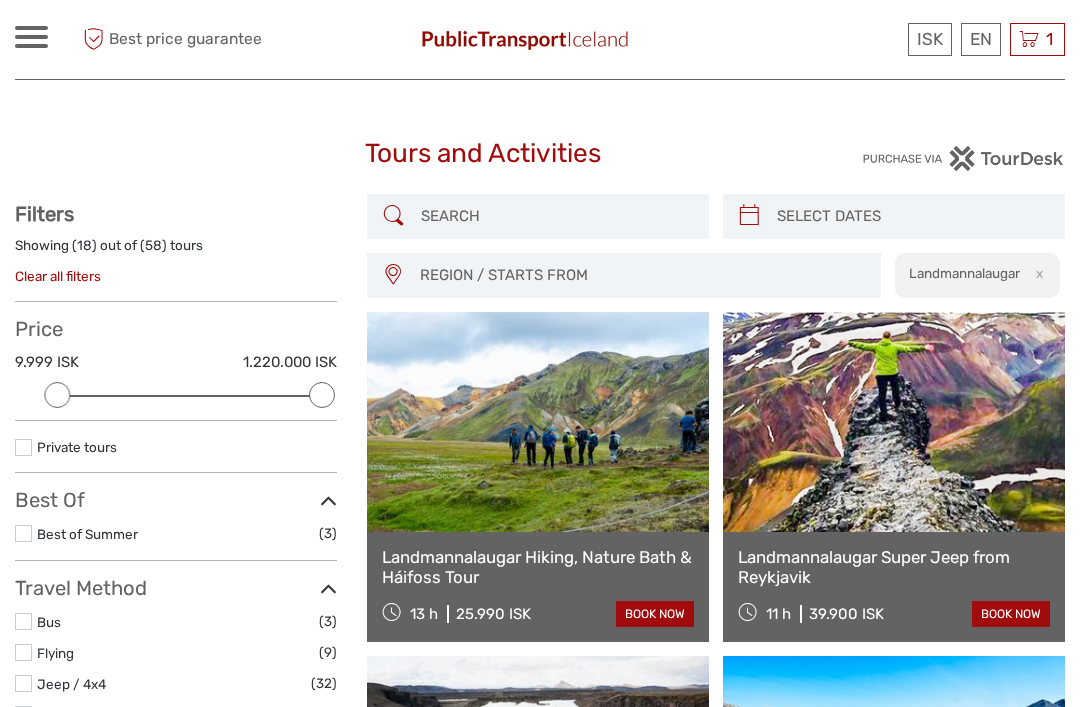 click at bounding box center [538, 216] 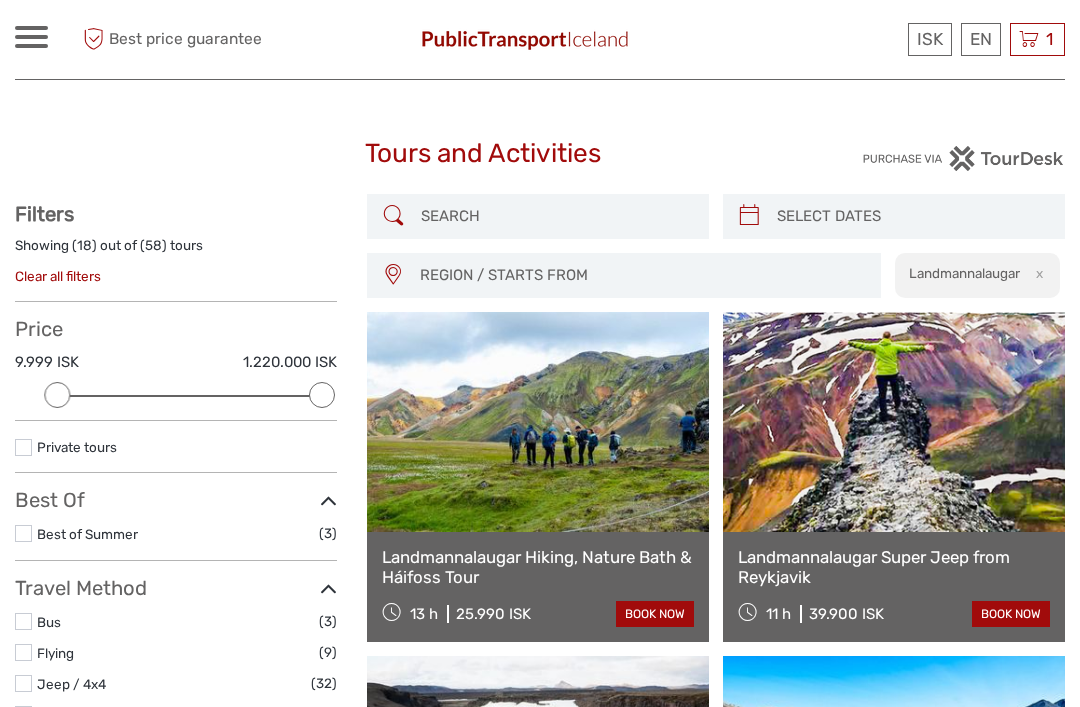 click at bounding box center [556, 216] 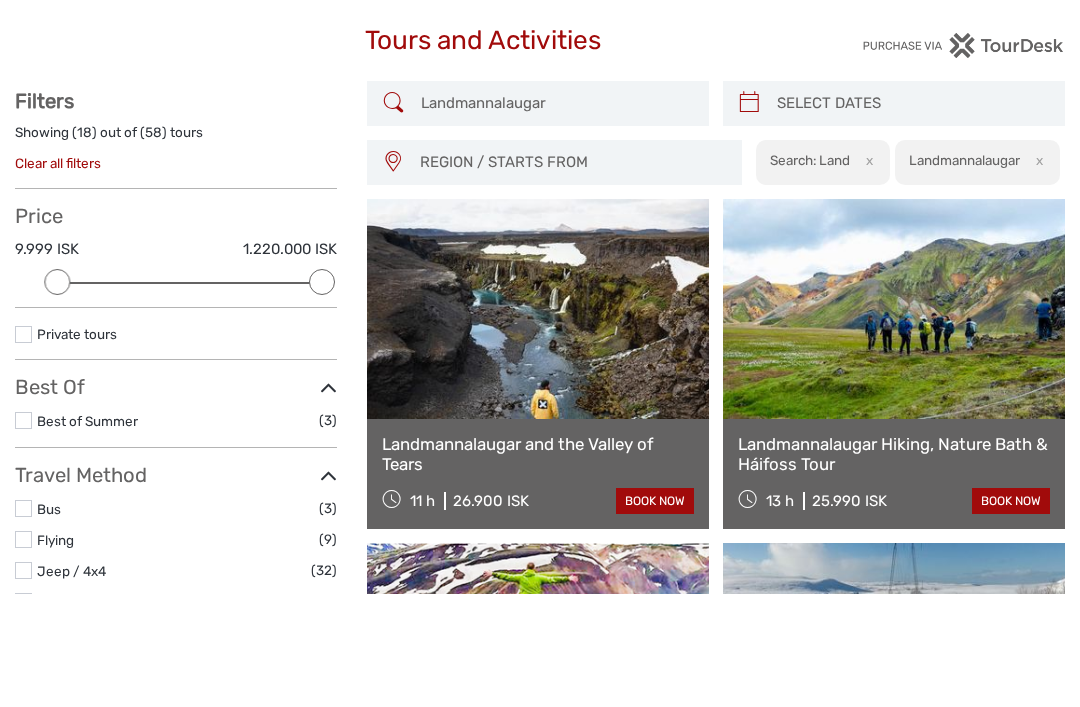 type on "Landmannalaugar" 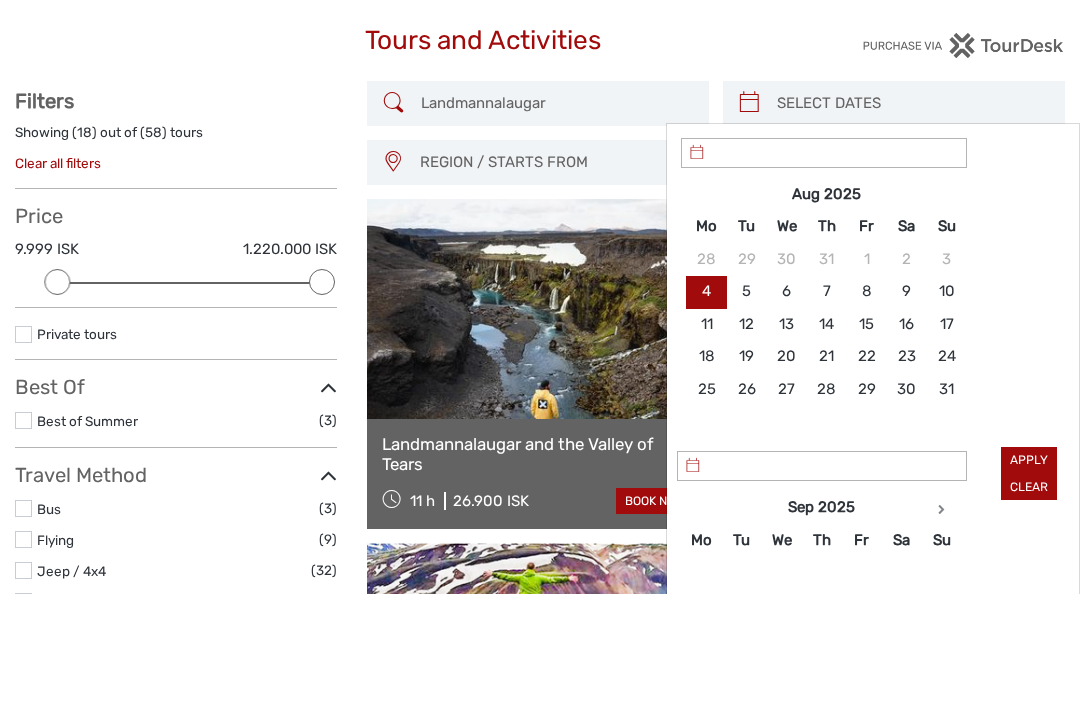 type on "04/08/2025" 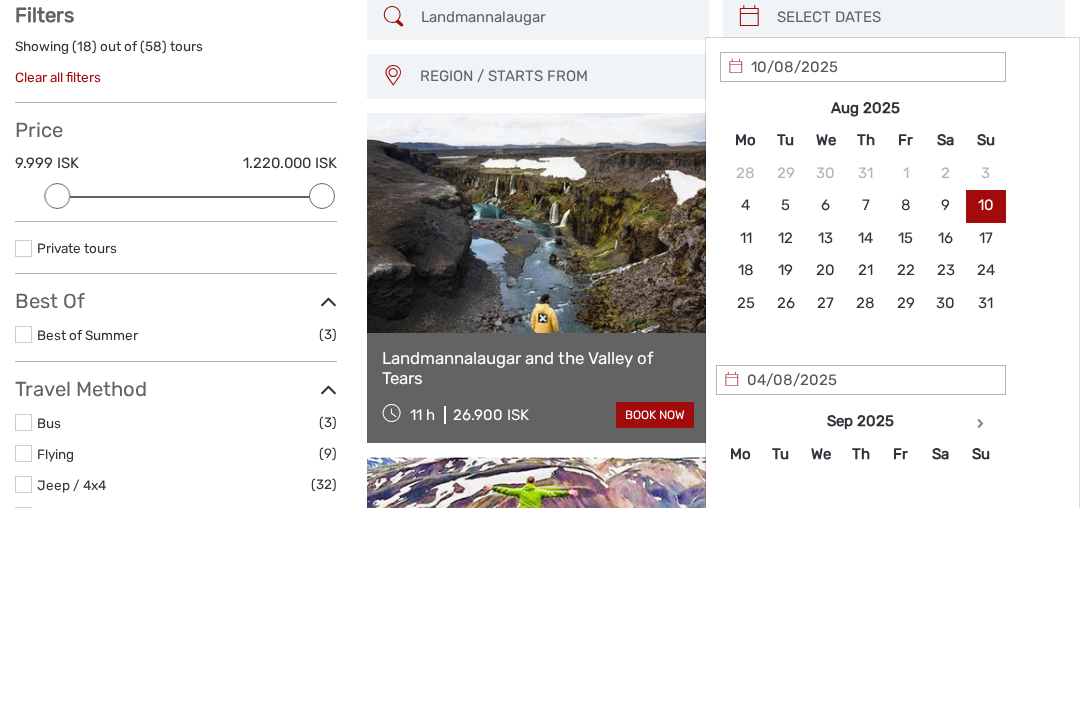 scroll, scrollTop: 199, scrollLeft: 0, axis: vertical 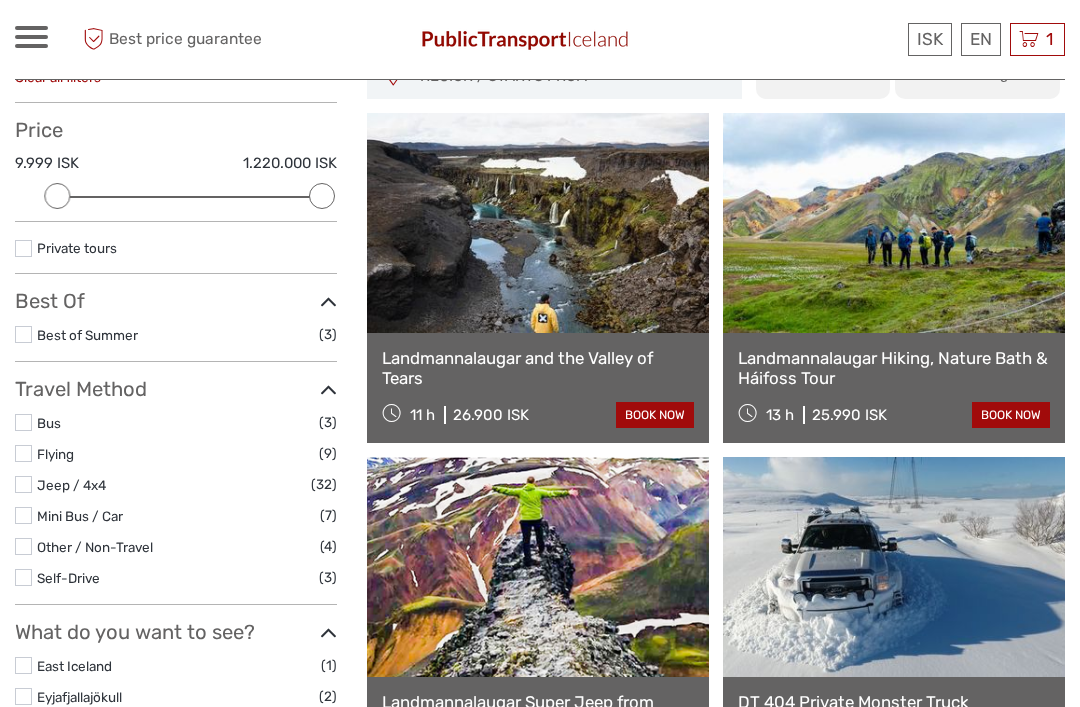 click at bounding box center (540, 39) 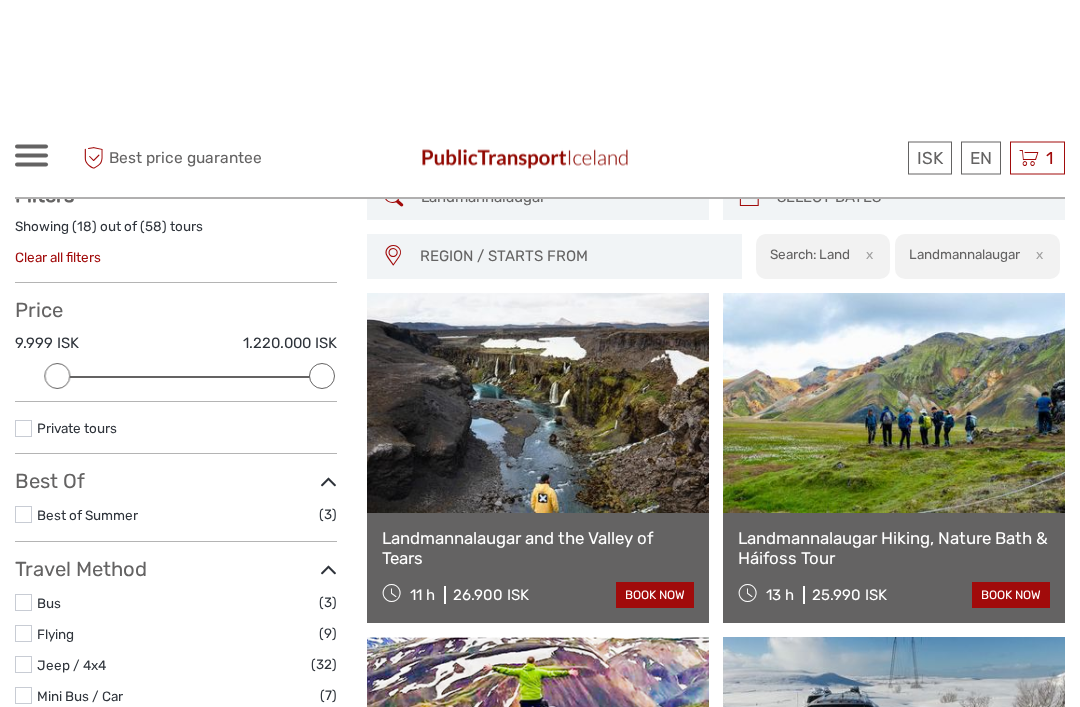 scroll, scrollTop: 0, scrollLeft: 0, axis: both 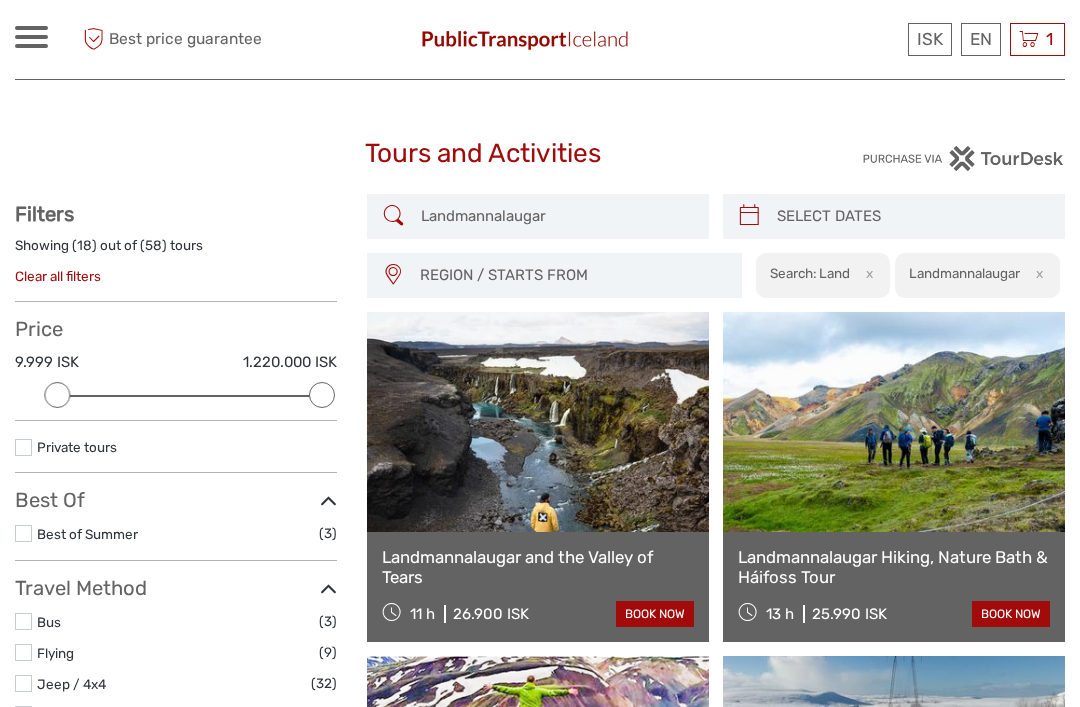 click at bounding box center [912, 216] 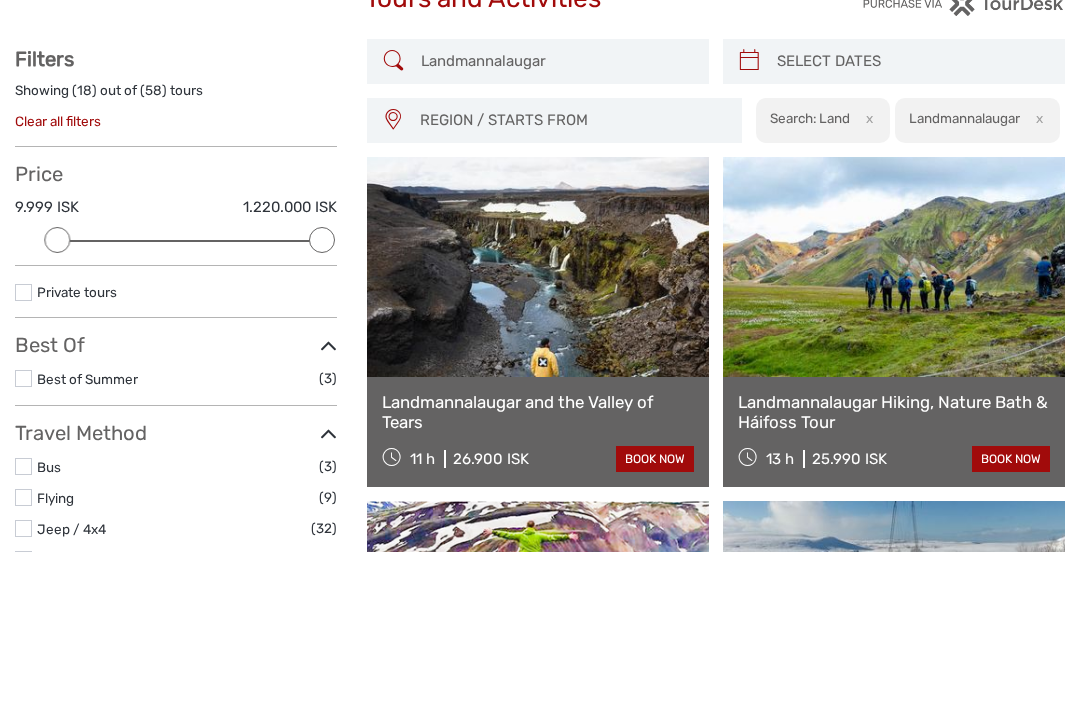 click at bounding box center [912, 216] 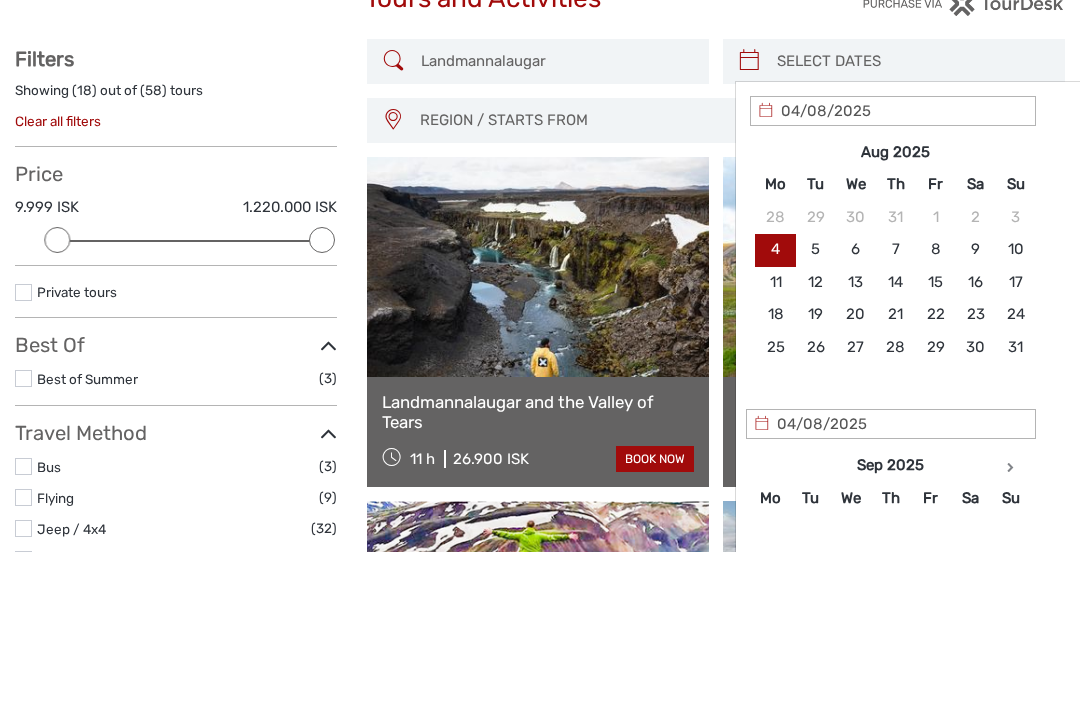 type on "10/08/2025" 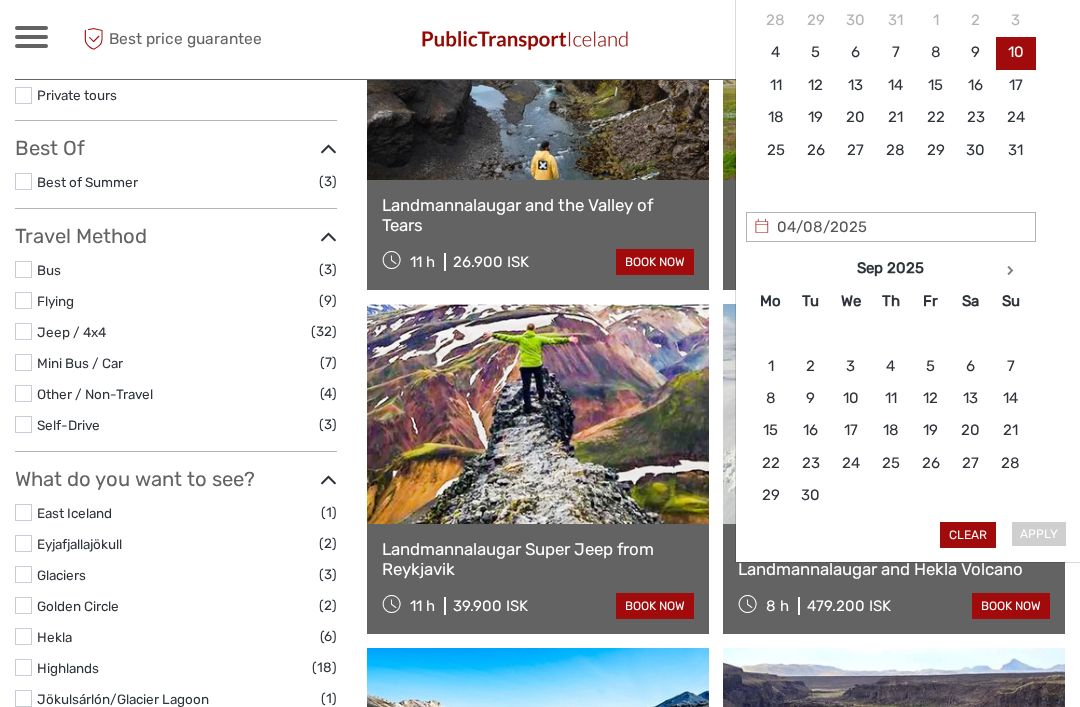 scroll, scrollTop: 352, scrollLeft: 0, axis: vertical 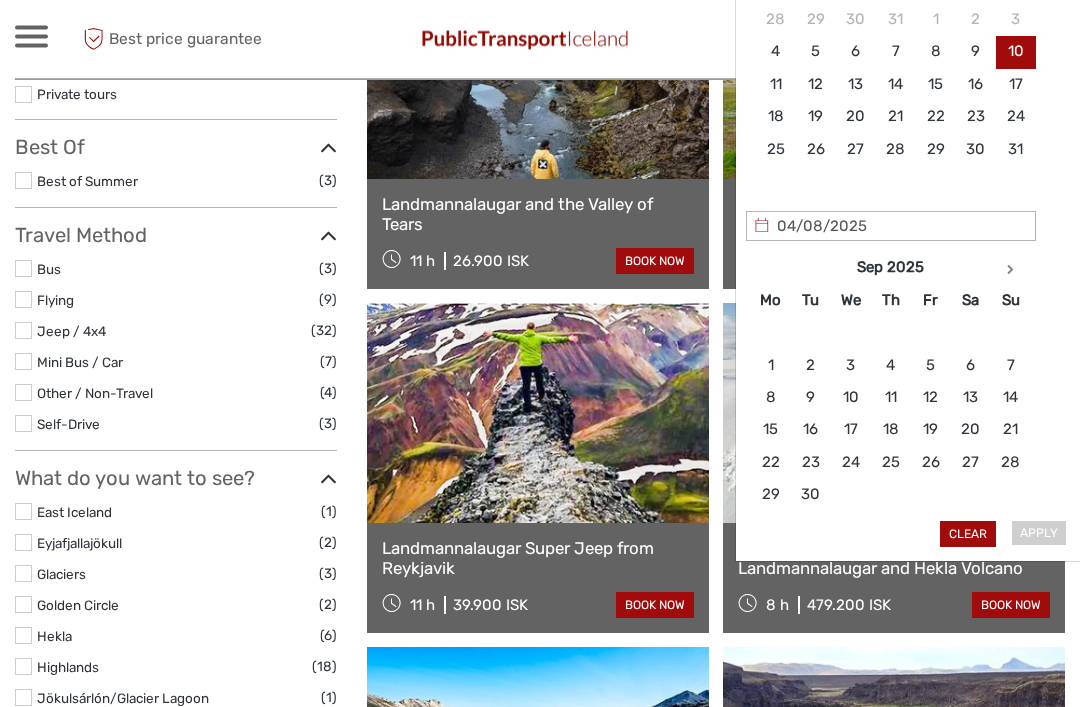 click on "Clear" at bounding box center [968, 535] 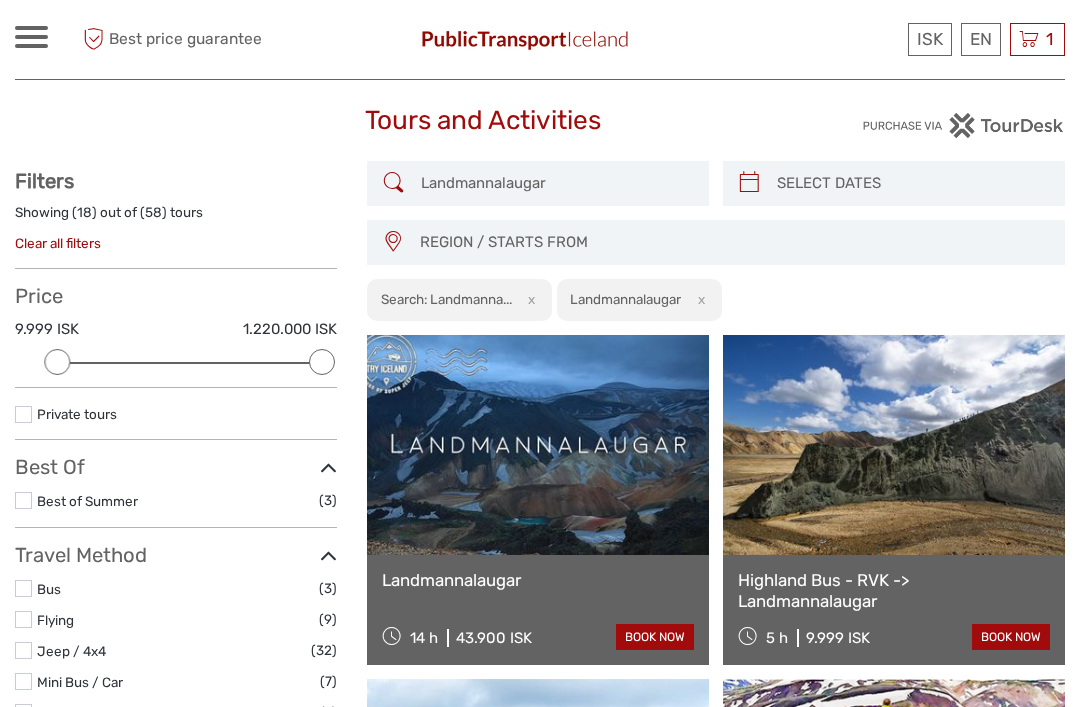 scroll, scrollTop: 0, scrollLeft: 0, axis: both 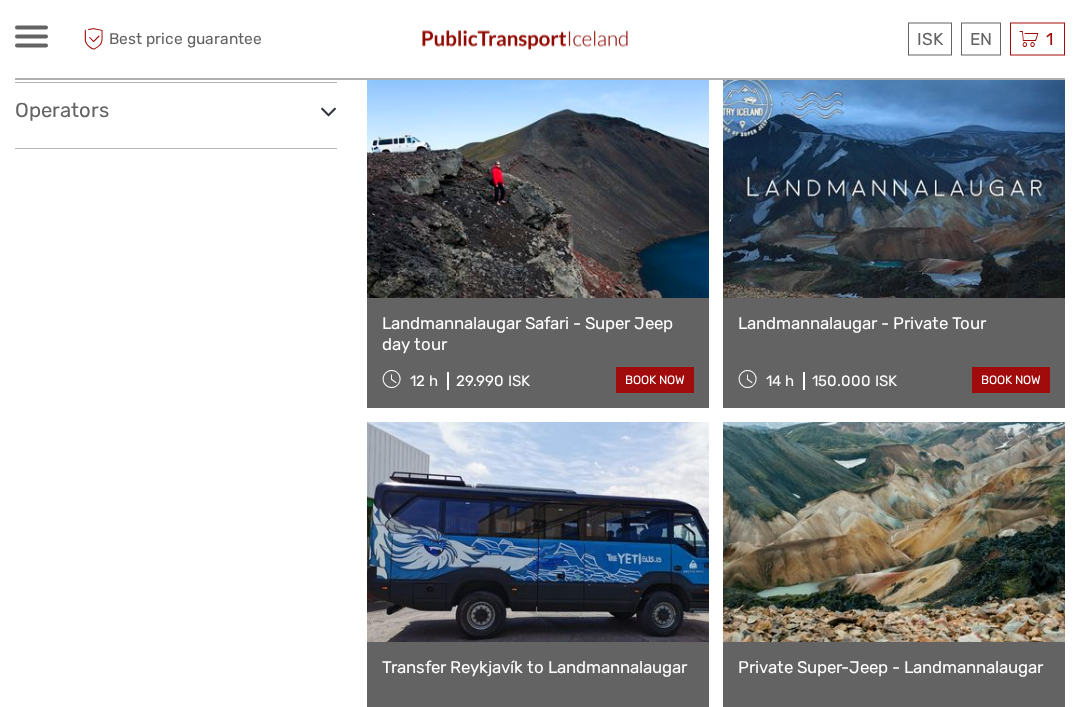 click on "Operators" at bounding box center [176, 111] 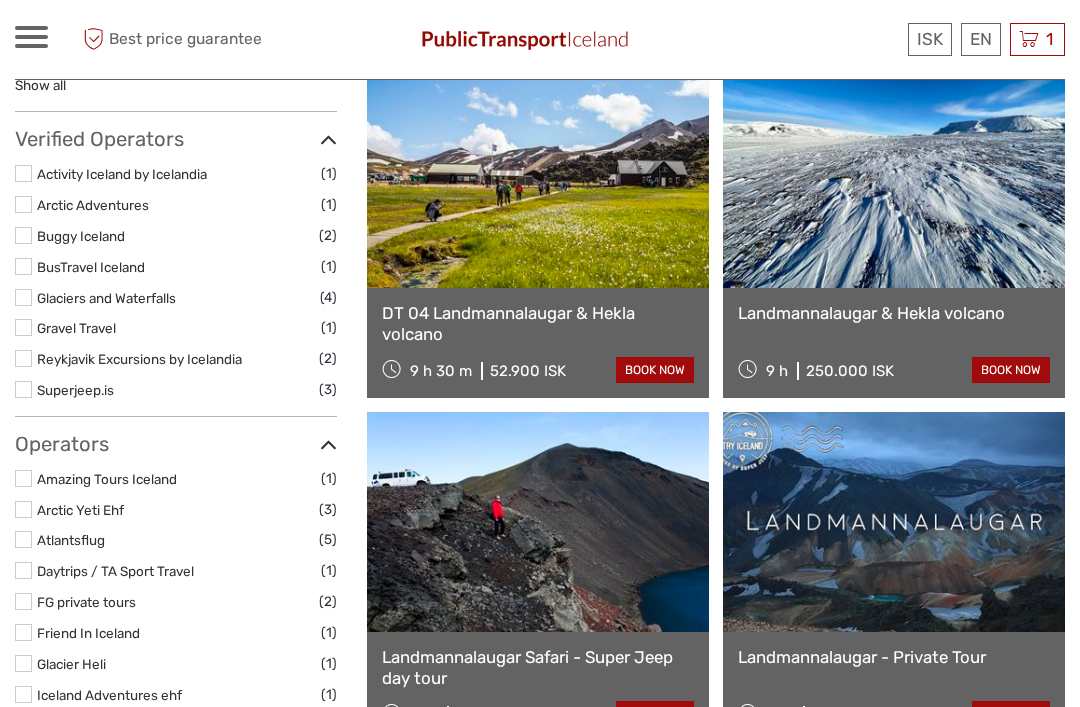 scroll, scrollTop: 1330, scrollLeft: 0, axis: vertical 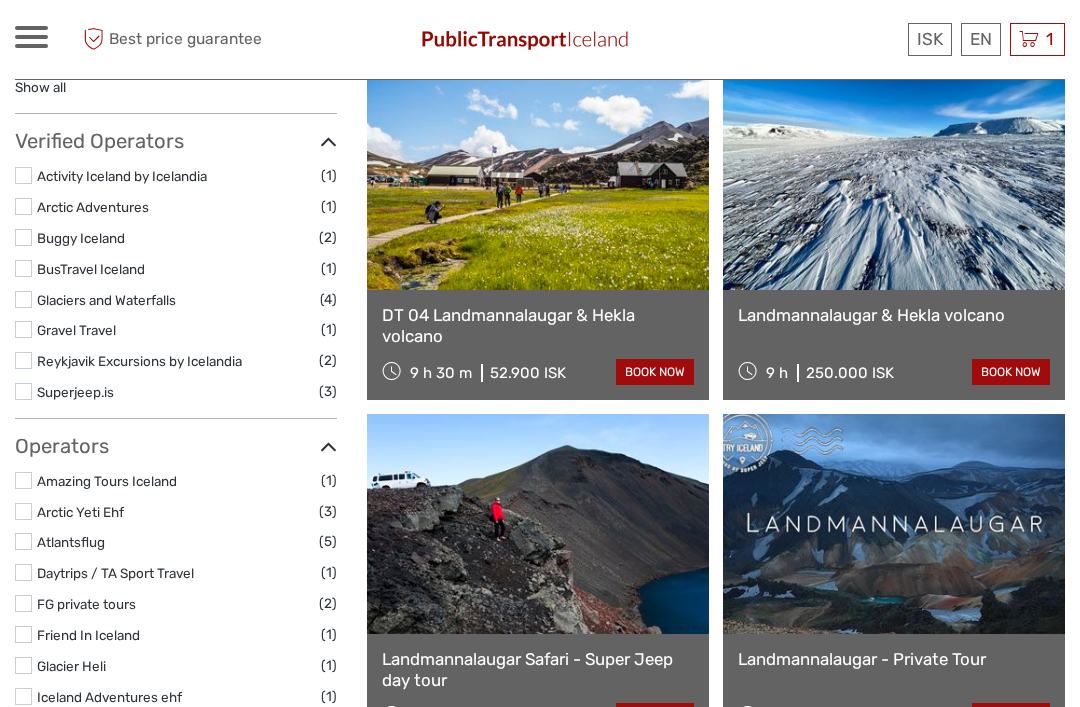 click on "1
Items
Flybus from Keflavik Airport to Reykjavik BSÍ
3x Adult (16+)
Saturday, 09 August 2025 - 12:00 AM
11.997 ISK
Total
11.997 ISK
Checkout
The shopping cart is empty." at bounding box center [1037, 39] 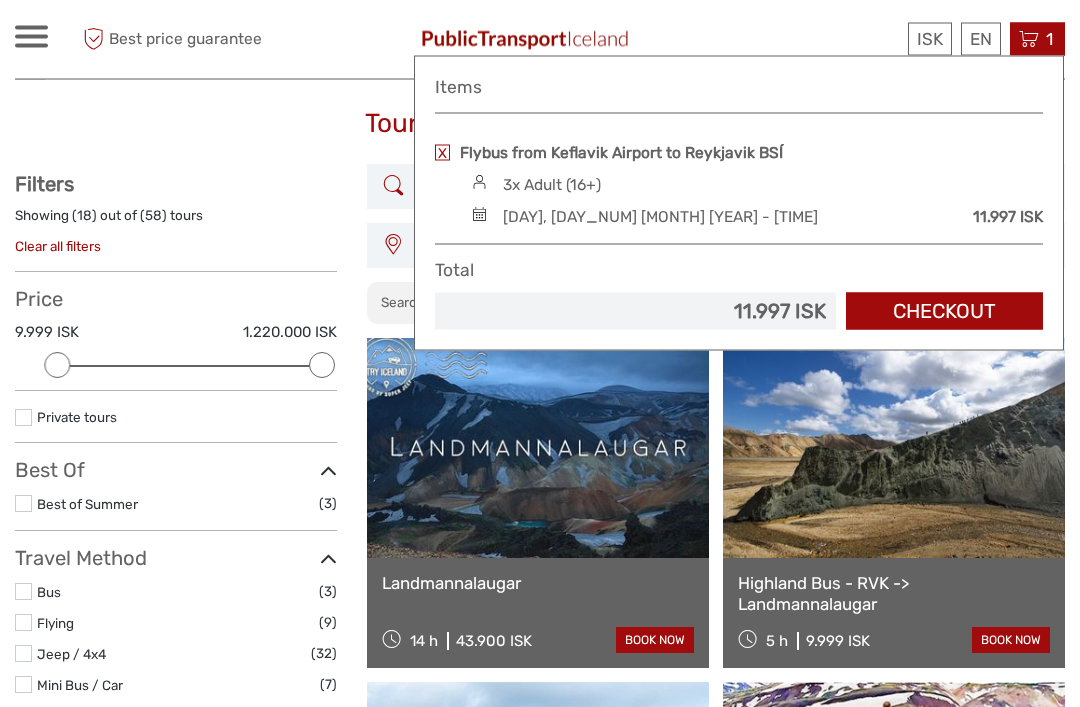 scroll, scrollTop: 0, scrollLeft: 0, axis: both 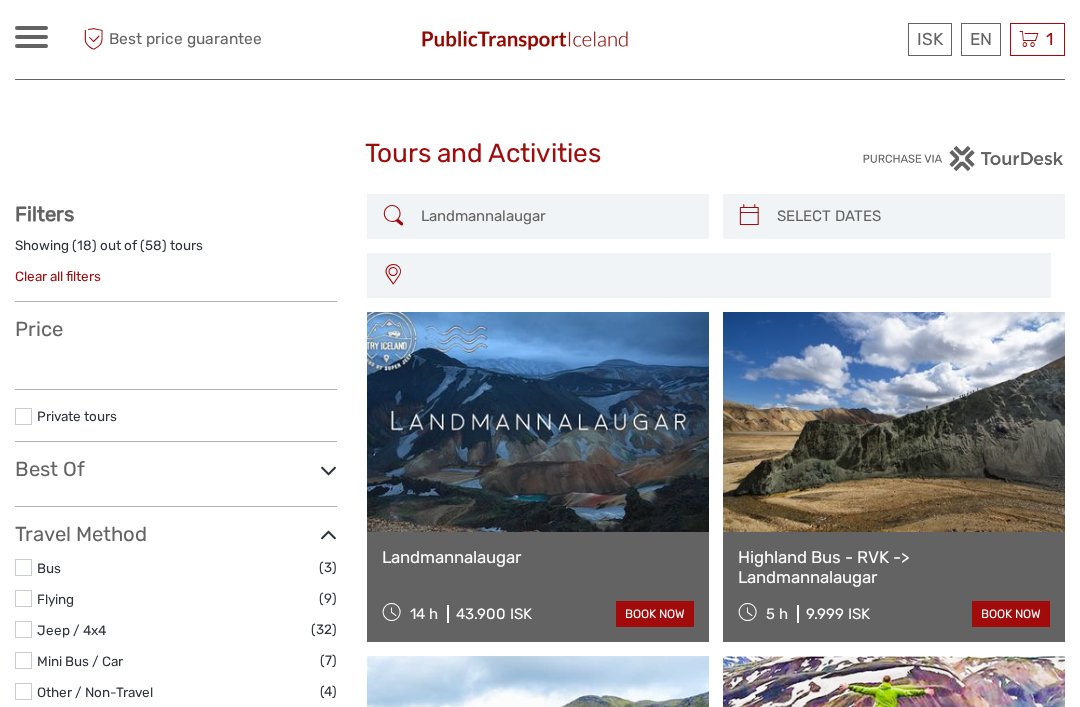 select 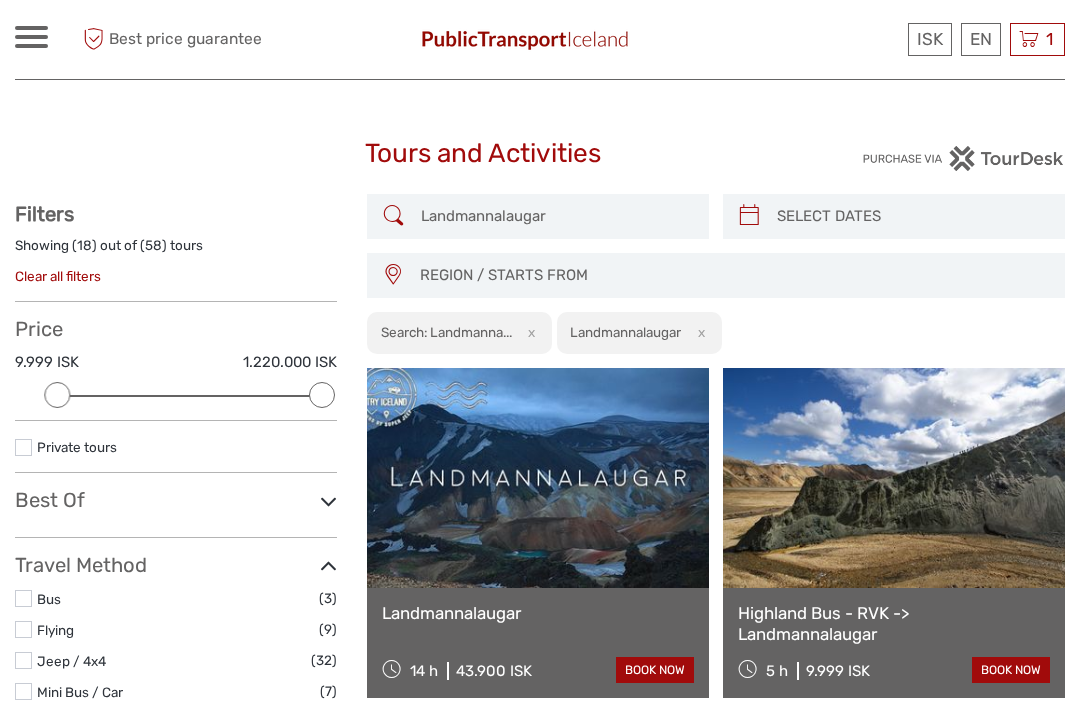scroll, scrollTop: 0, scrollLeft: 0, axis: both 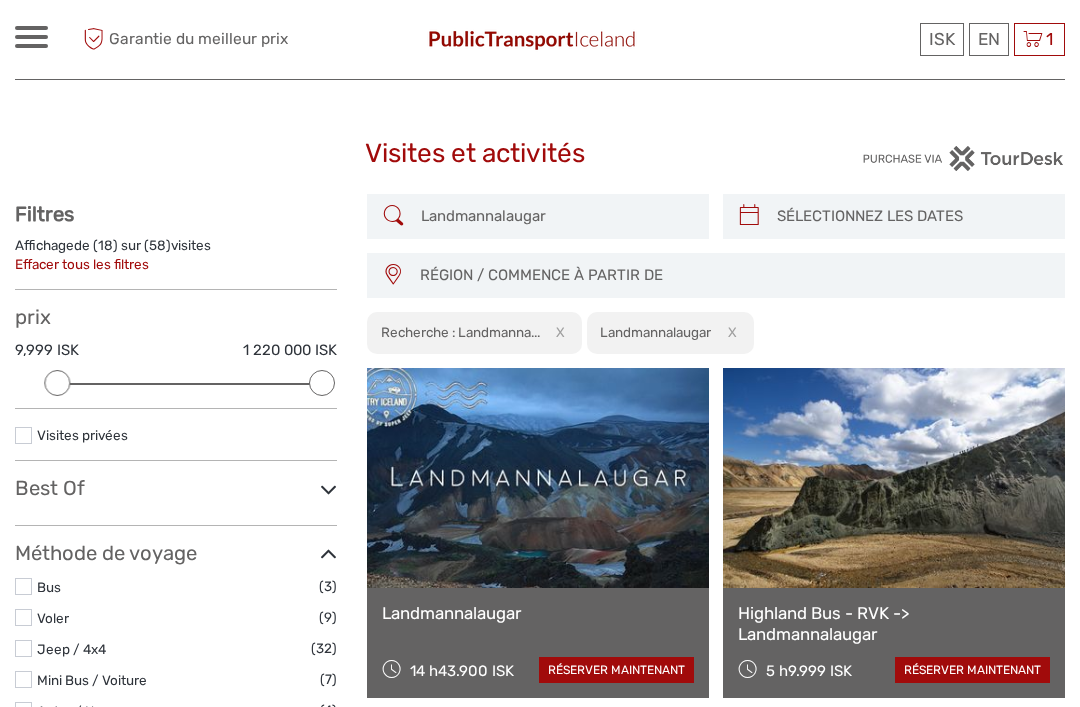 click on "RÉGION / COMMENCE À PARTIR DE" at bounding box center [733, 275] 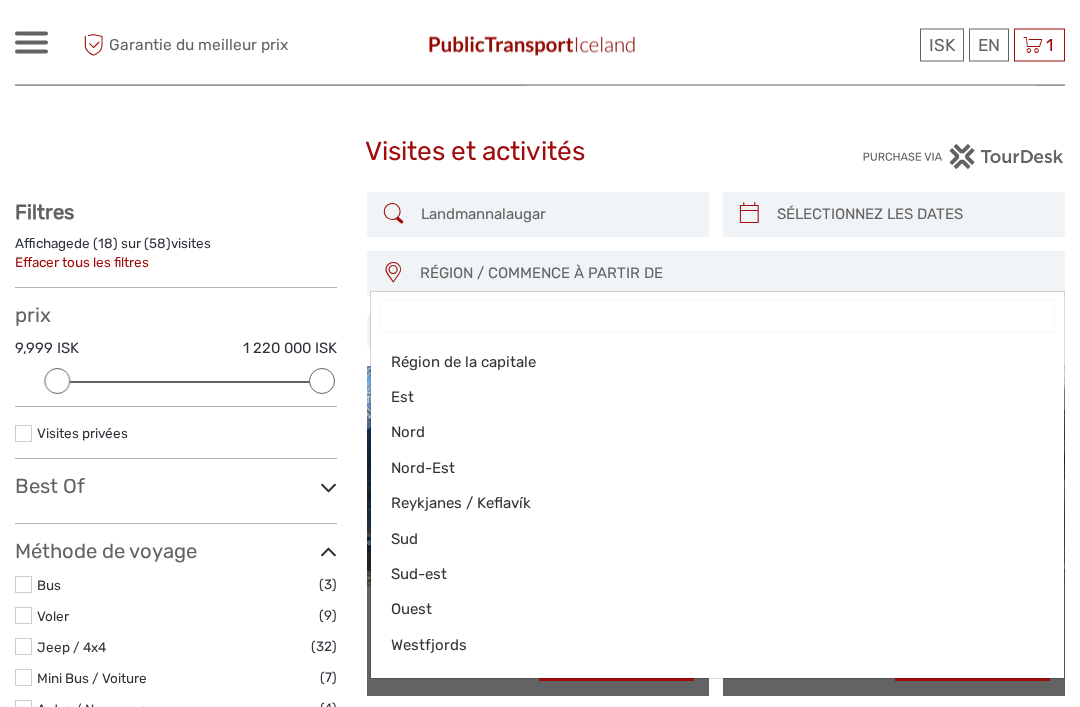 scroll, scrollTop: 0, scrollLeft: 0, axis: both 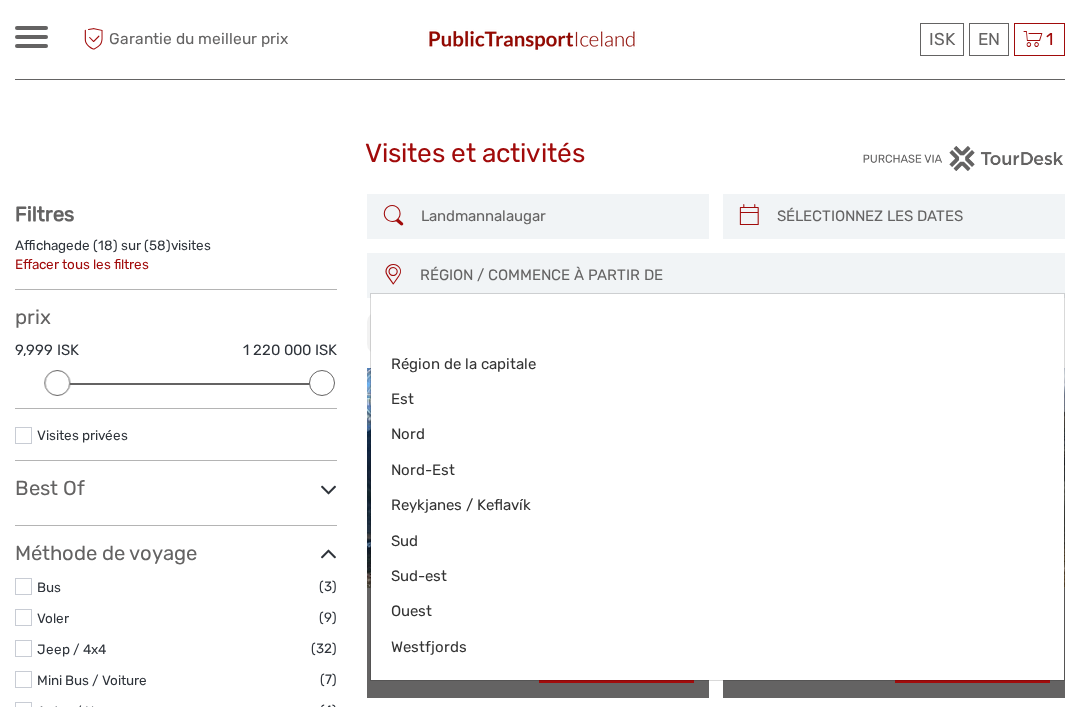 click at bounding box center (540, 353) 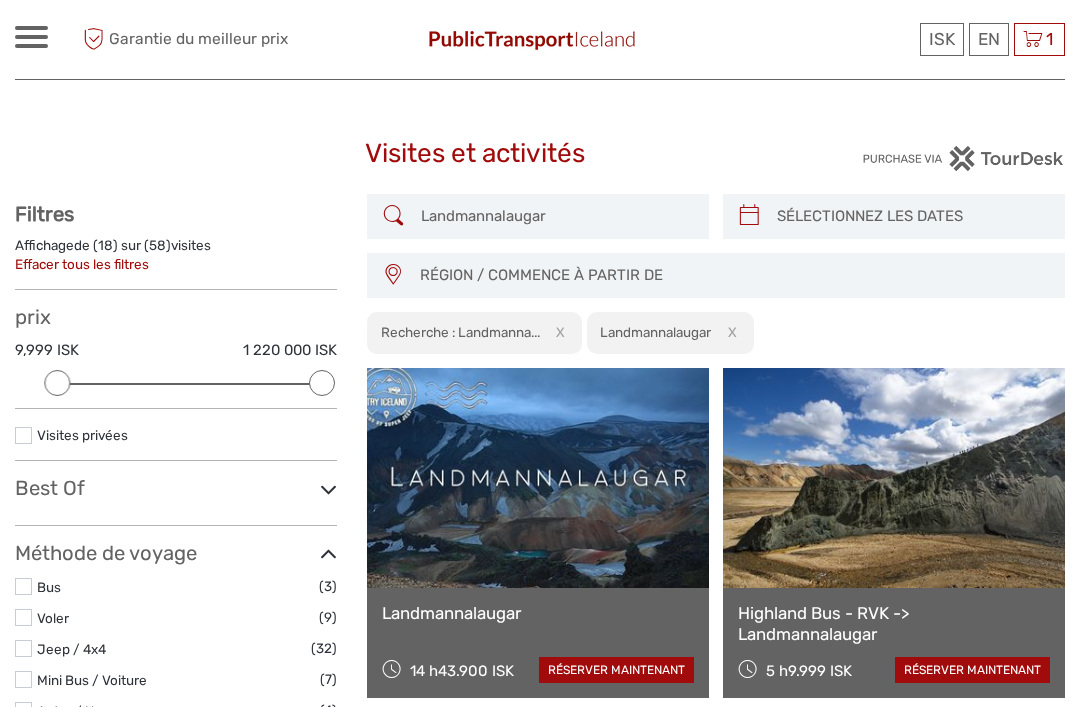click at bounding box center (912, 216) 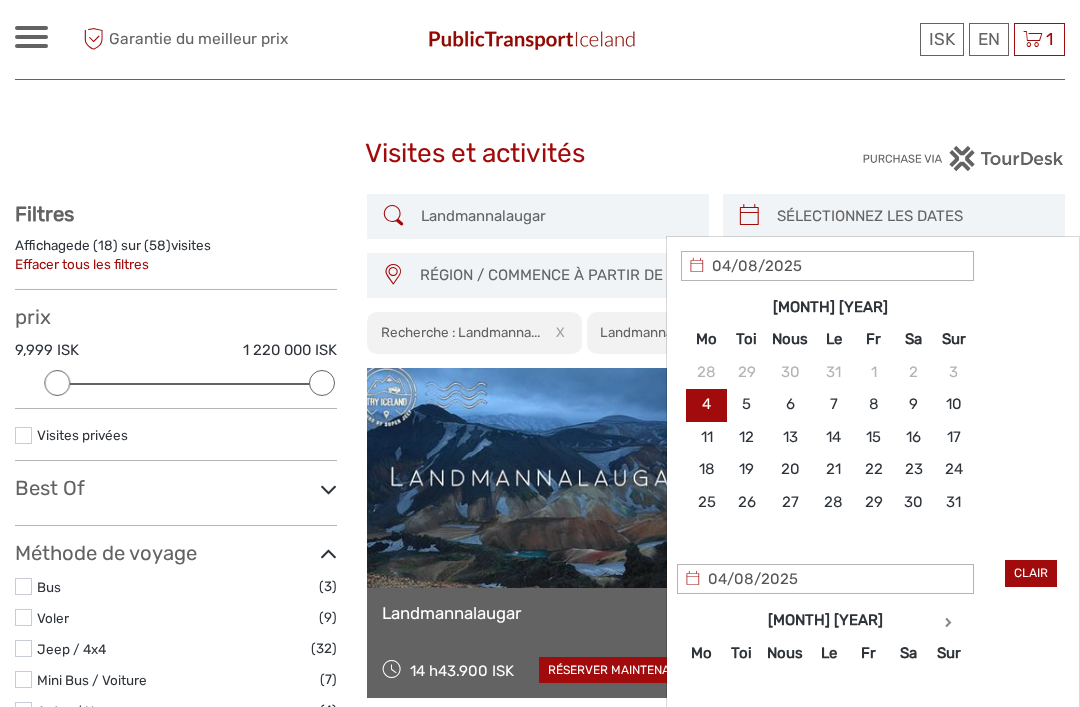 type on "10/08/2025" 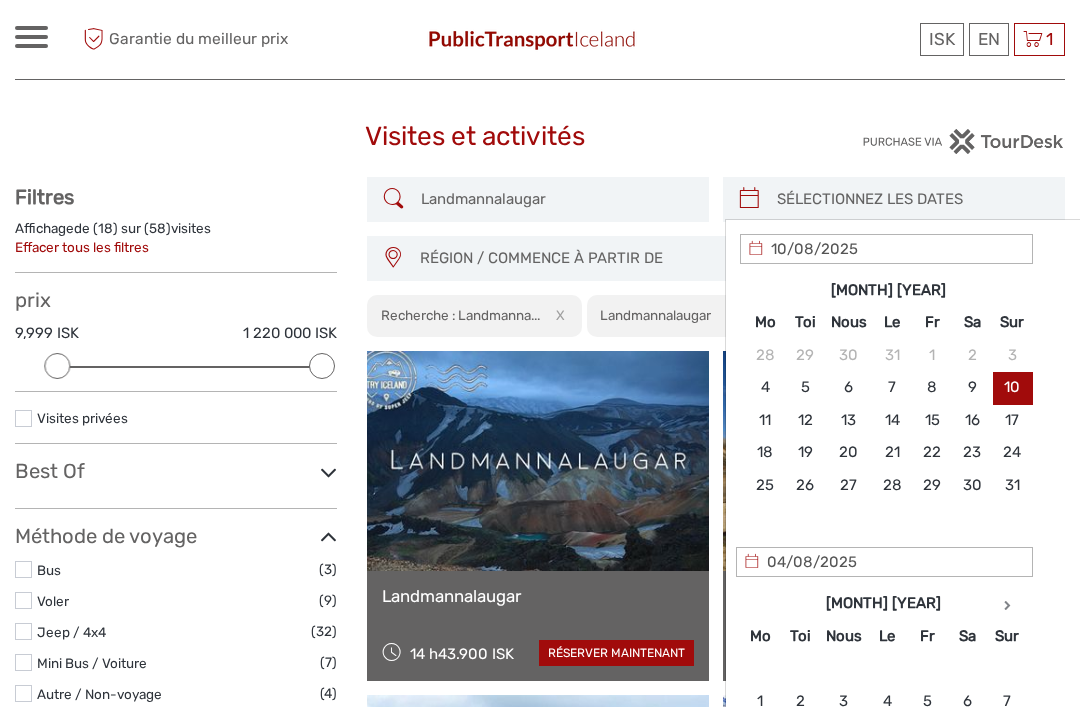scroll, scrollTop: 0, scrollLeft: 0, axis: both 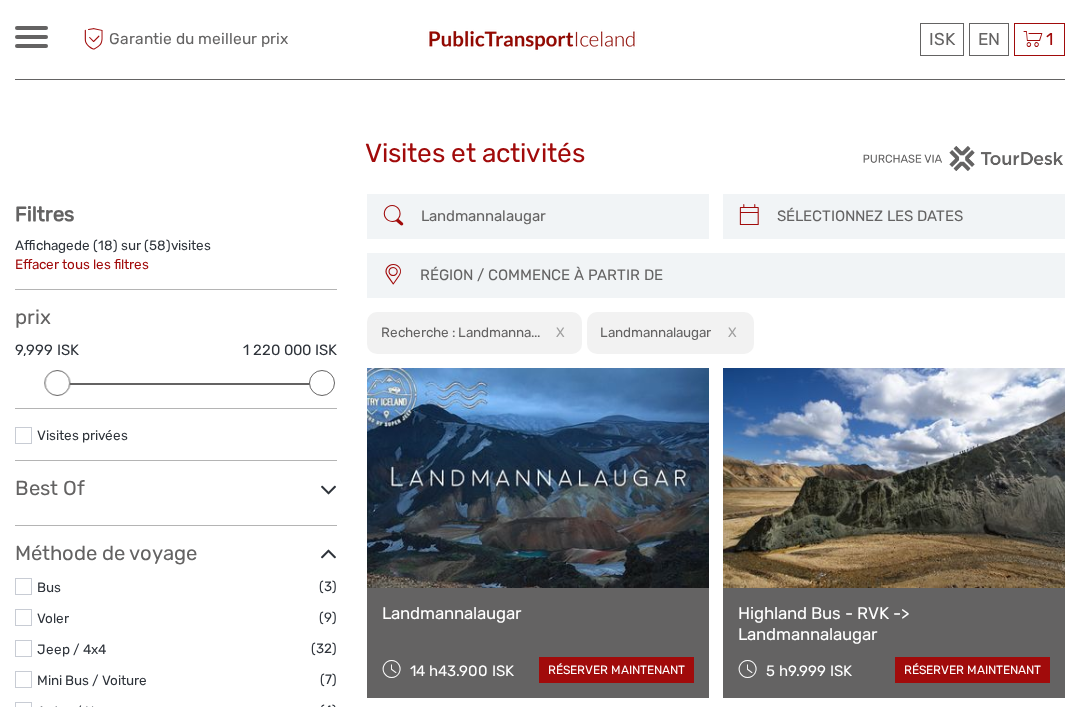 click at bounding box center (890, 158) 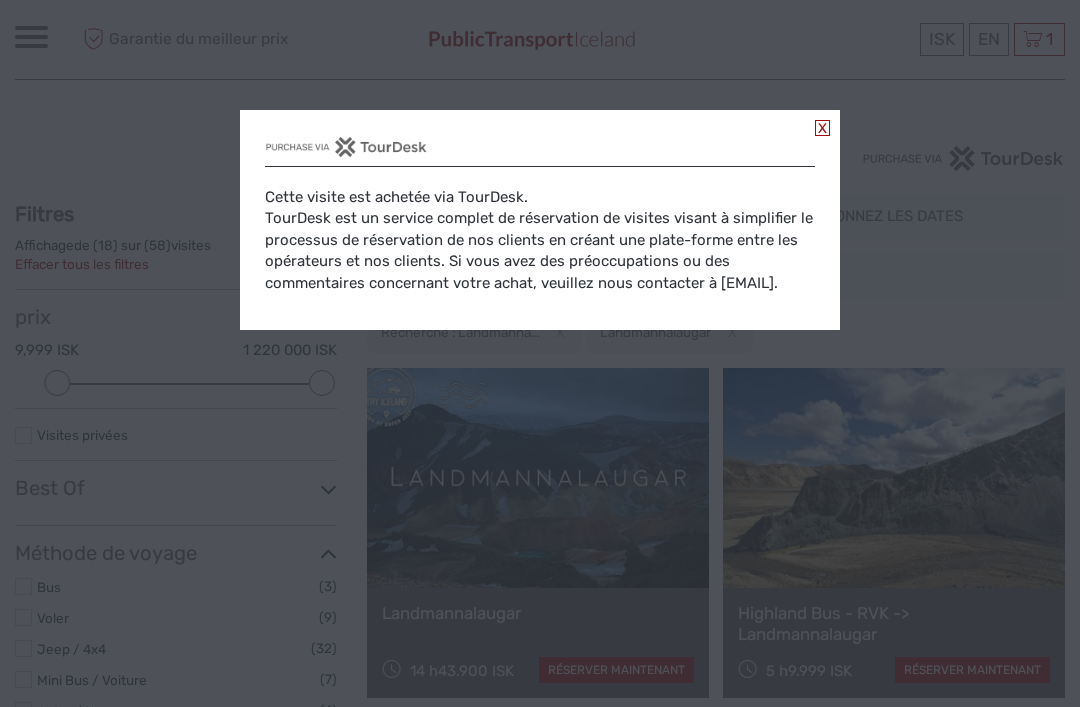 click on "Cette visite est achetée via TourDesk. TourDesk est un service complet de réservation de visites visant à simplifier le processus de réservation de nos clients en créant une plate-forme entre les opérateurs et nos clients. Si vous avez des préoccupations ou des commentaires concernant votre achat, veuillez nous contacter à info@tourdesk.io." at bounding box center (540, 220) 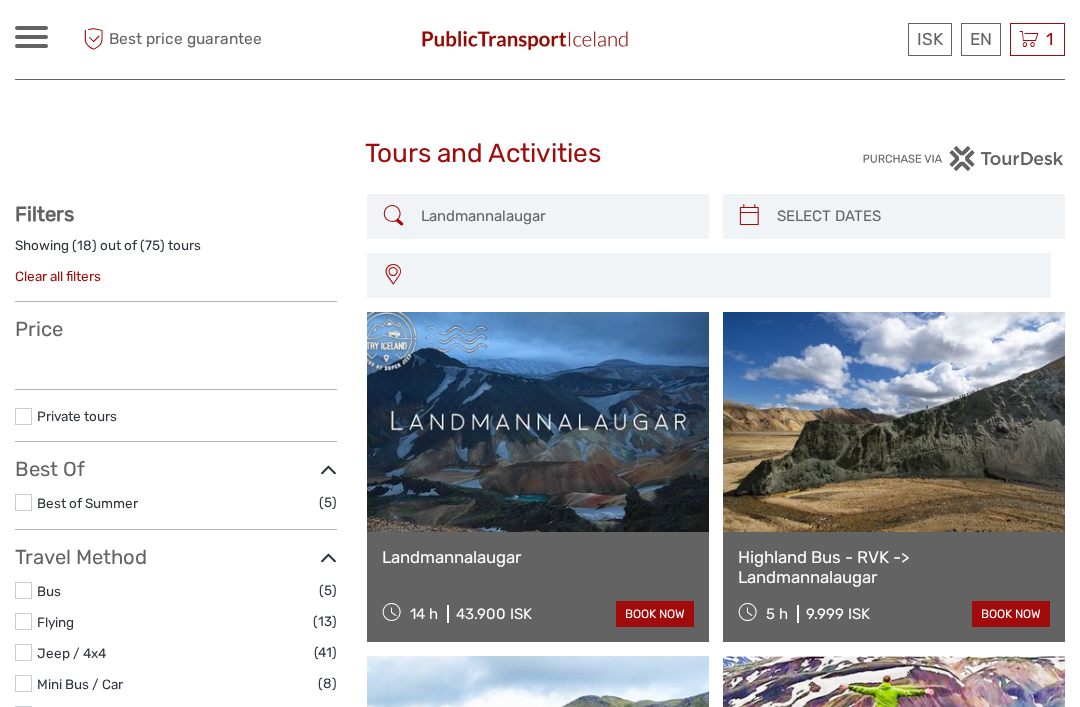 select 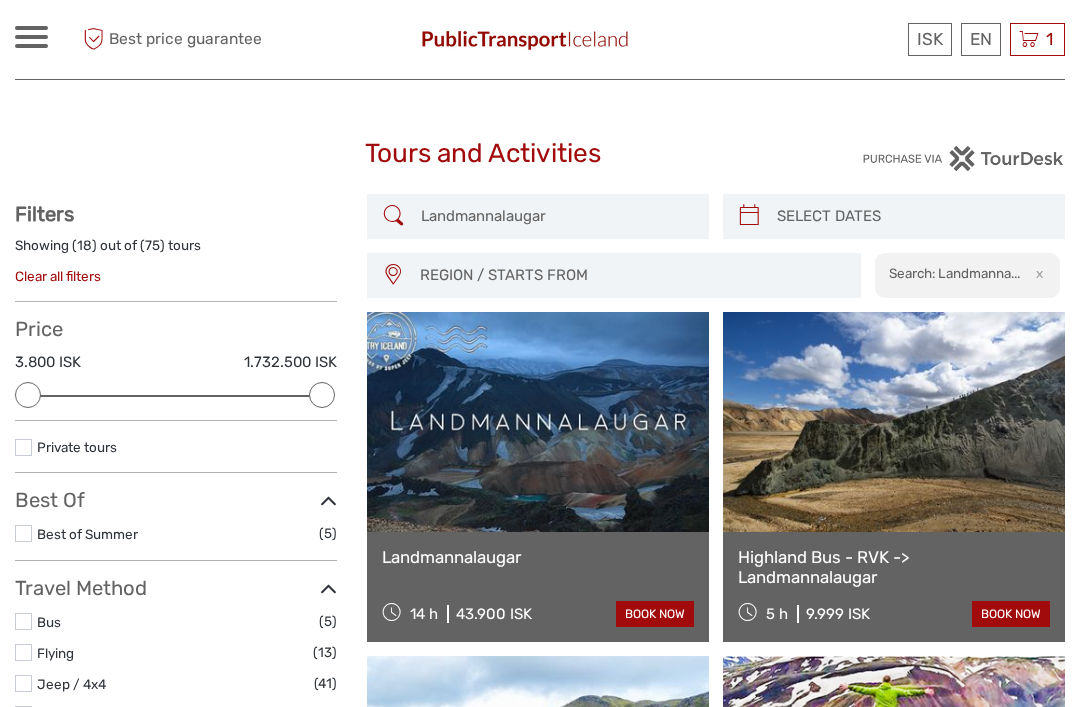 scroll, scrollTop: 0, scrollLeft: 0, axis: both 